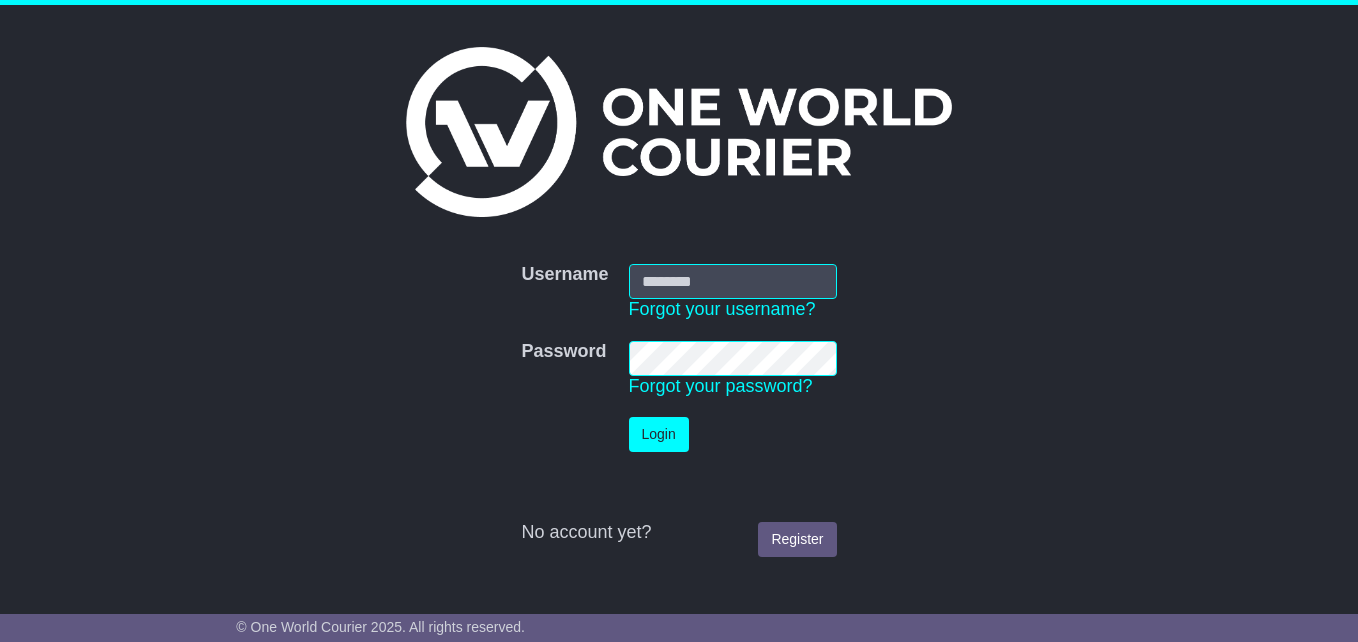 scroll, scrollTop: 0, scrollLeft: 0, axis: both 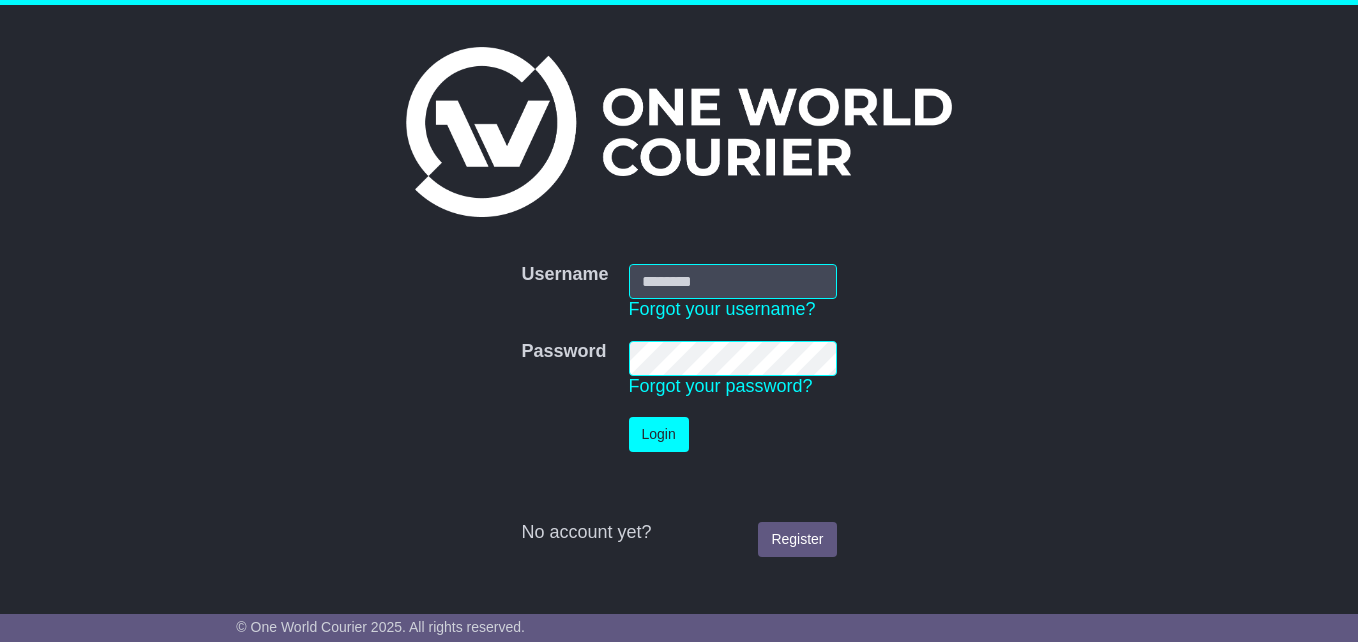 type on "**********" 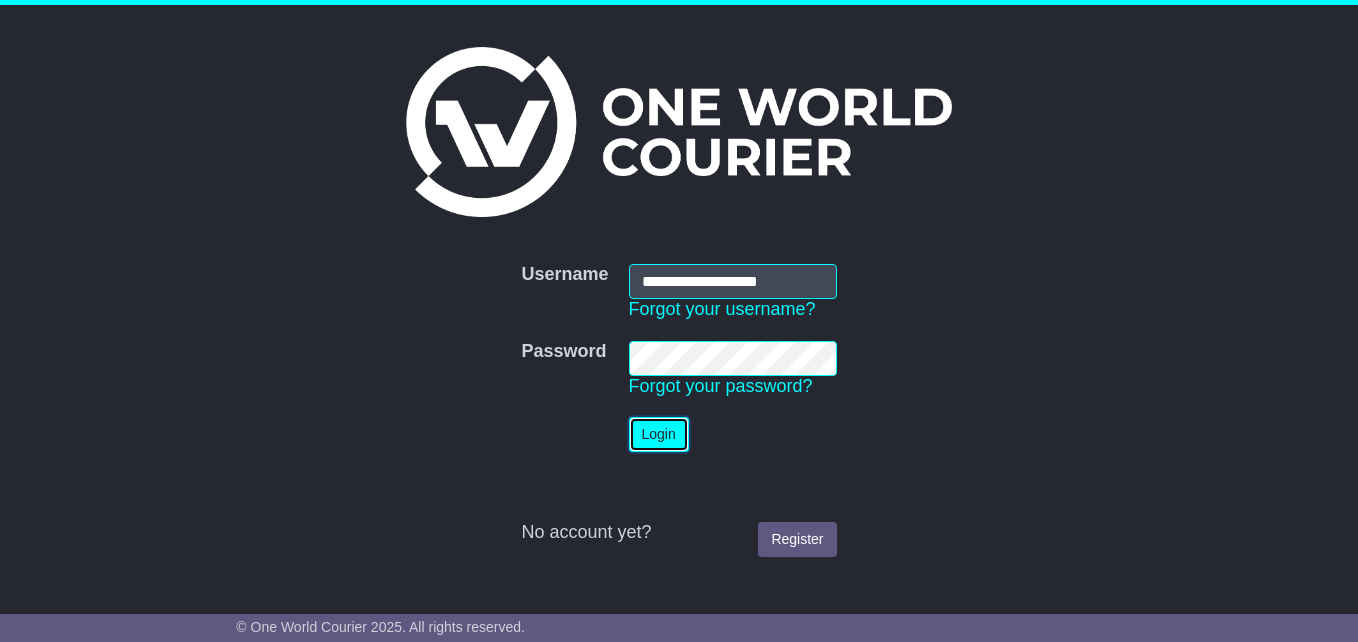 click on "Login" at bounding box center (659, 434) 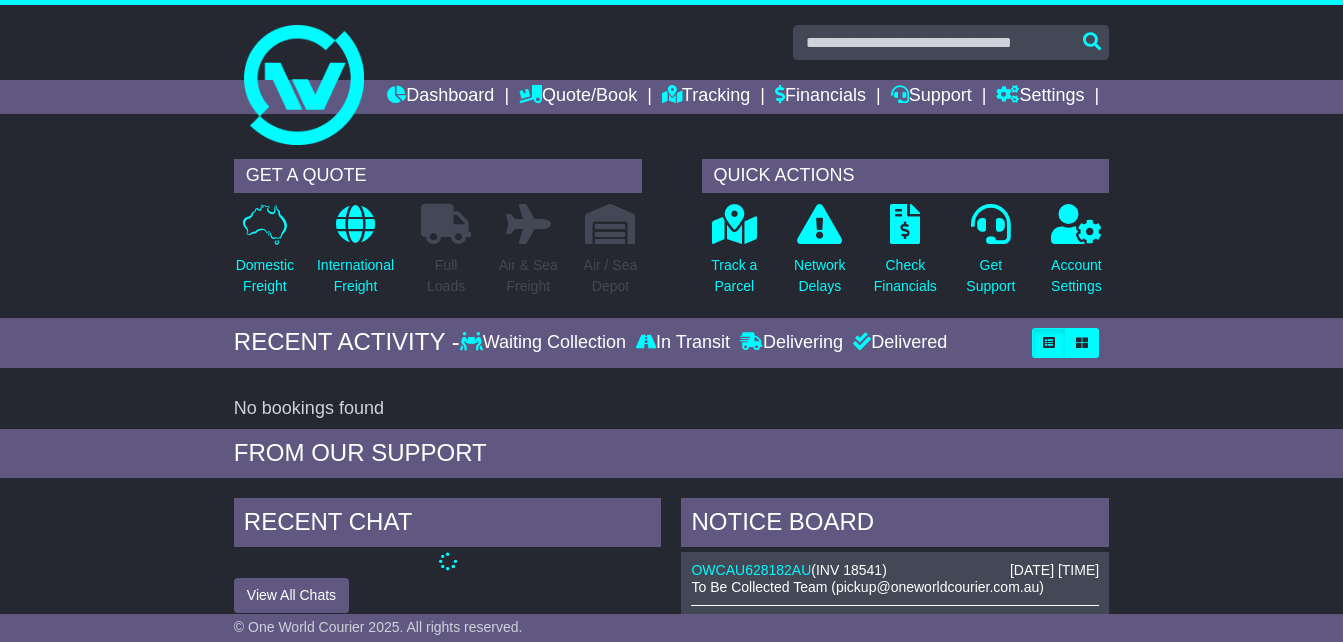 scroll, scrollTop: 0, scrollLeft: 0, axis: both 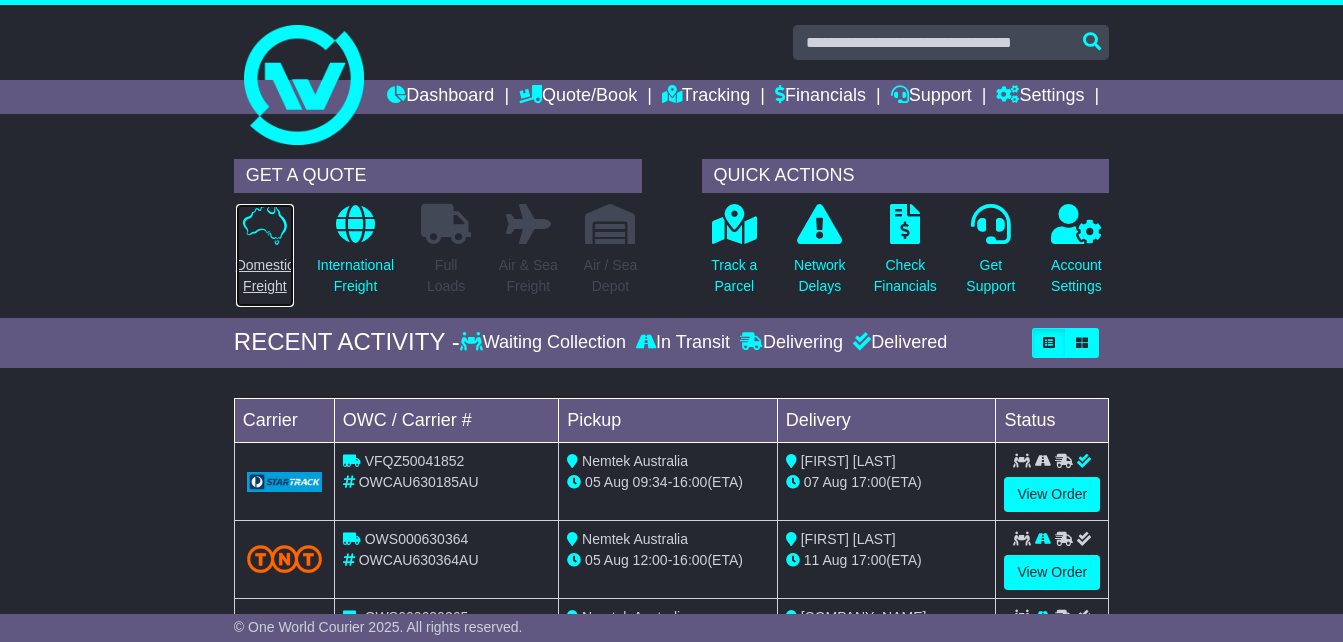 click on "Domestic Freight" at bounding box center (265, 276) 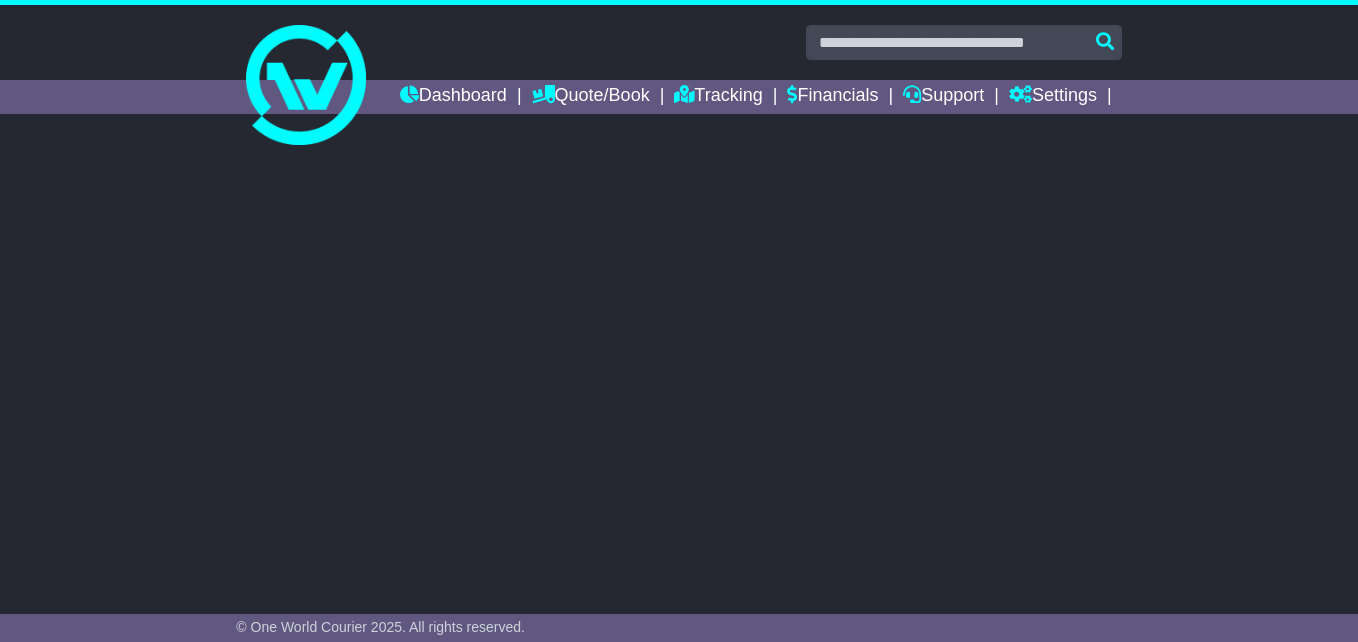 scroll, scrollTop: 0, scrollLeft: 0, axis: both 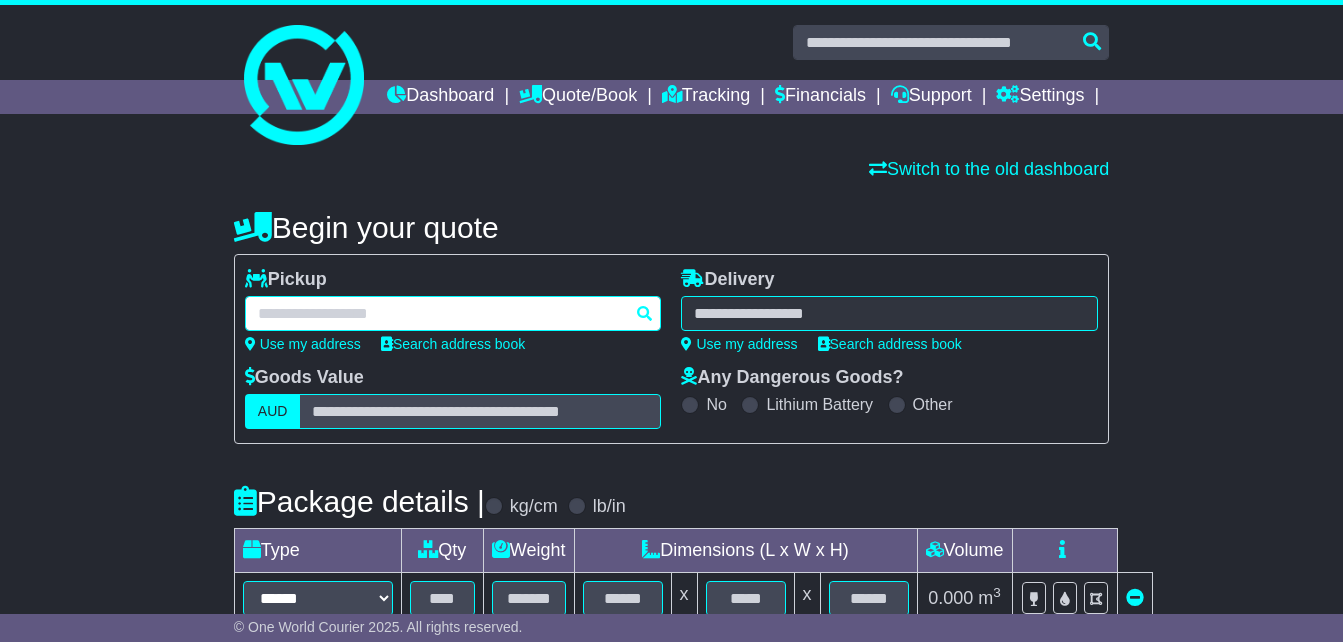 click at bounding box center [453, 313] 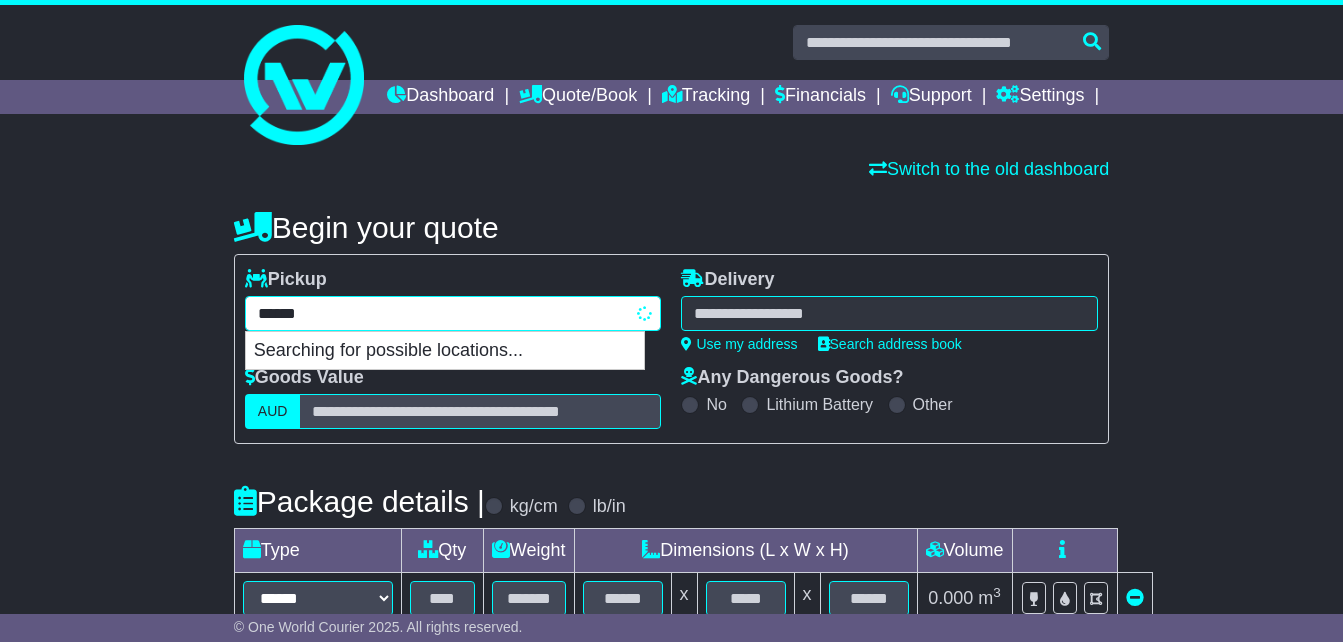 type on "*******" 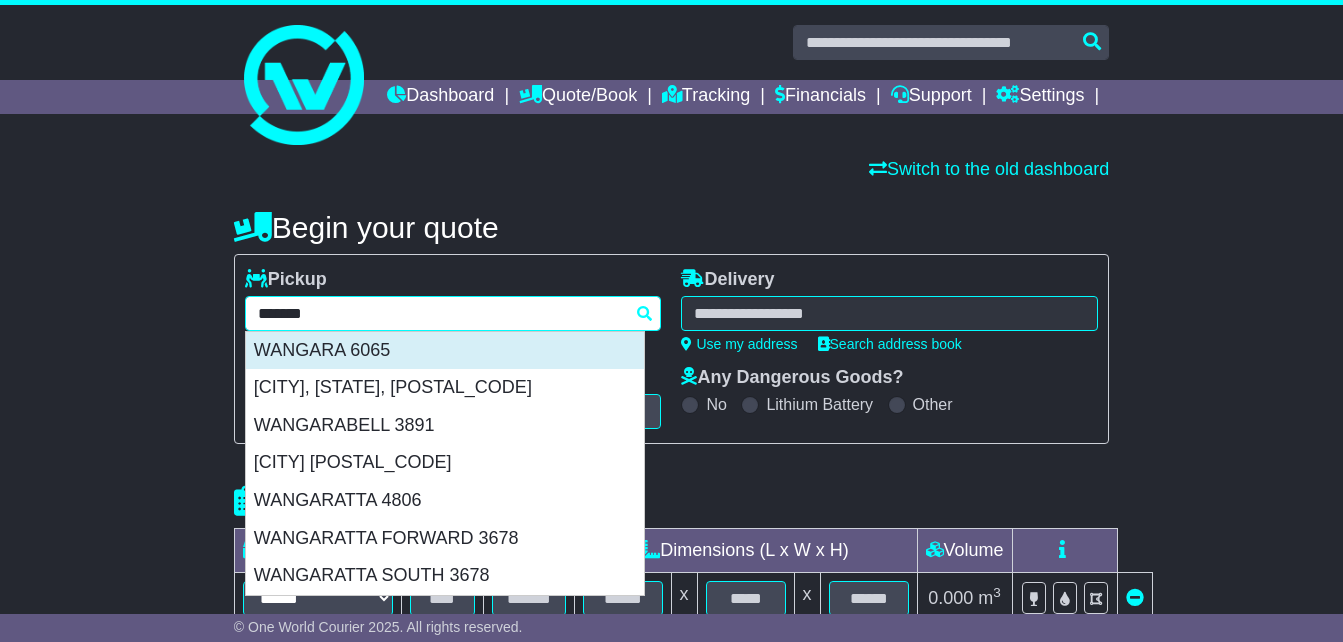 click on "WANGARA 6065" at bounding box center (445, 351) 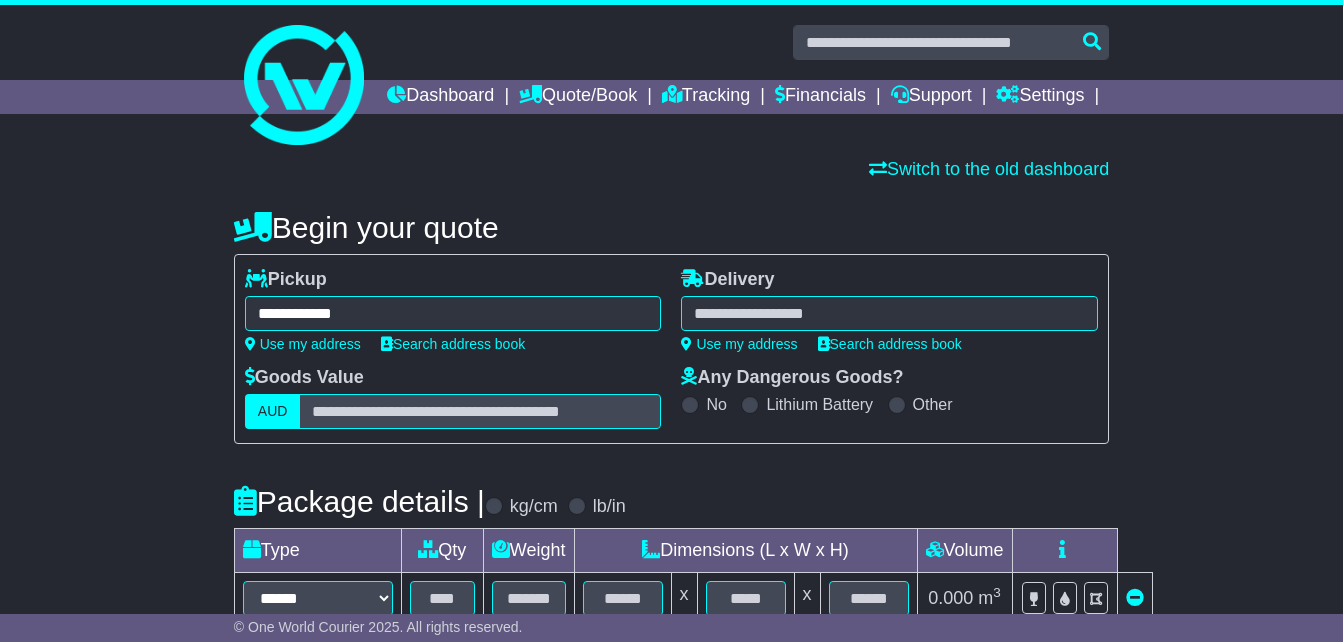 type on "**********" 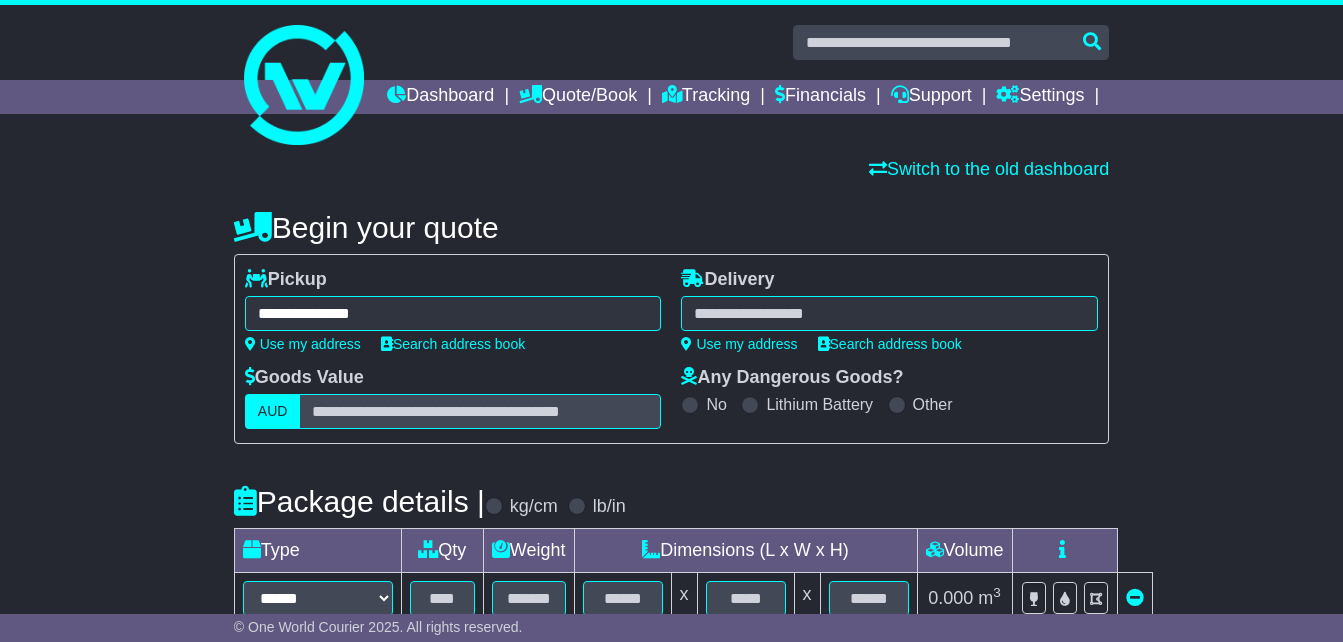 click at bounding box center (889, 313) 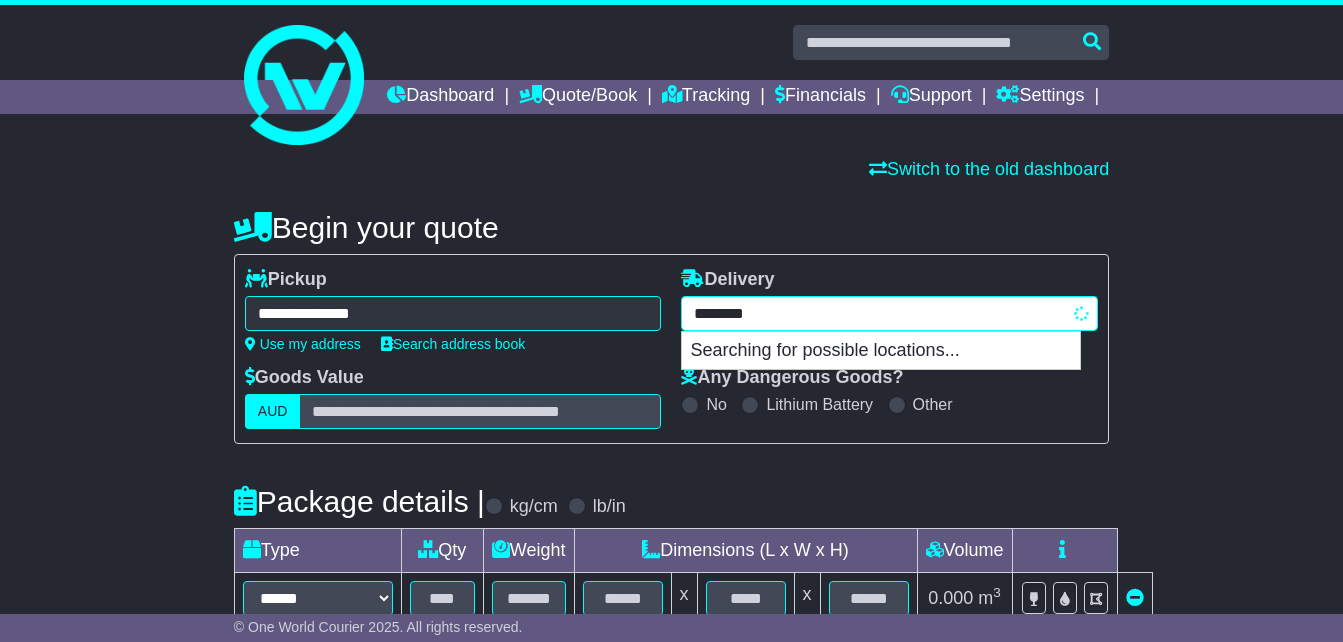 type on "*********" 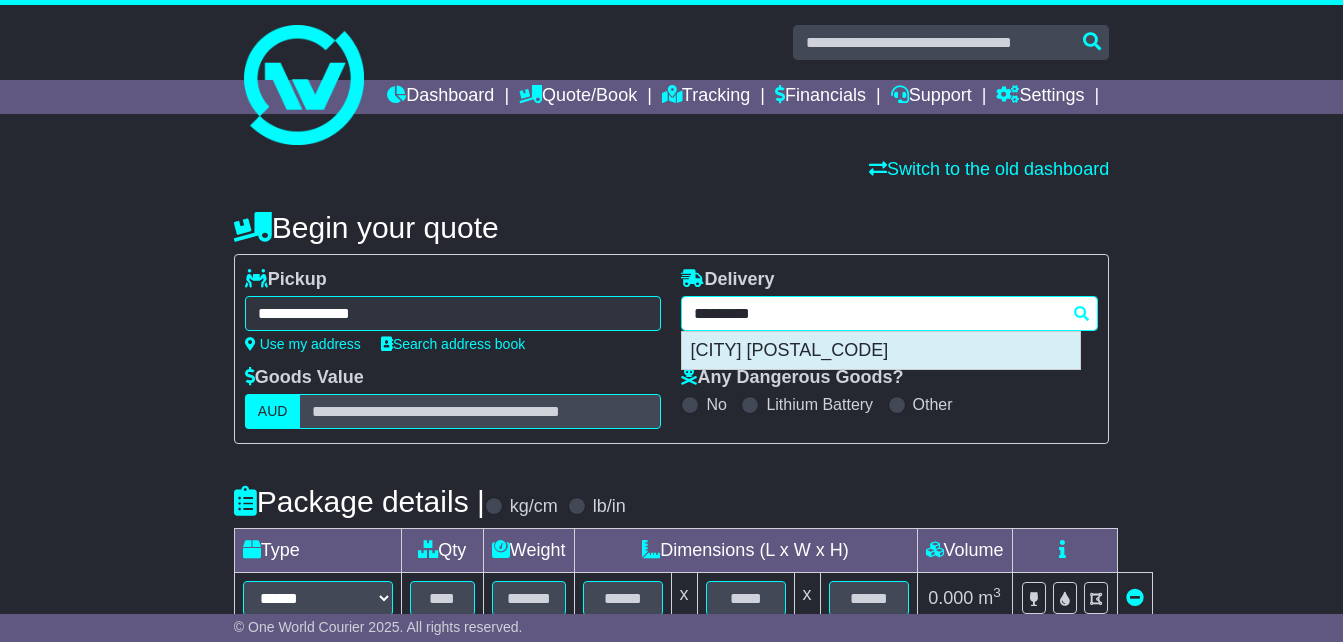 click on "[CITY] [POSTAL_CODE]" at bounding box center (881, 351) 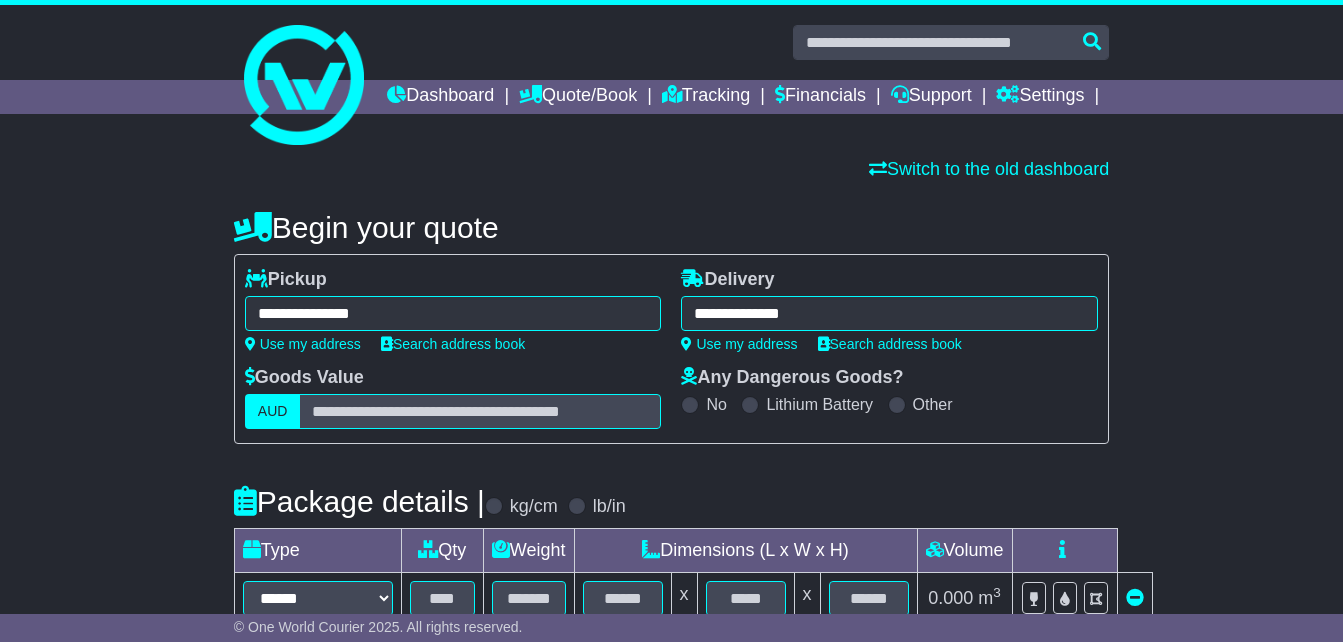 type on "**********" 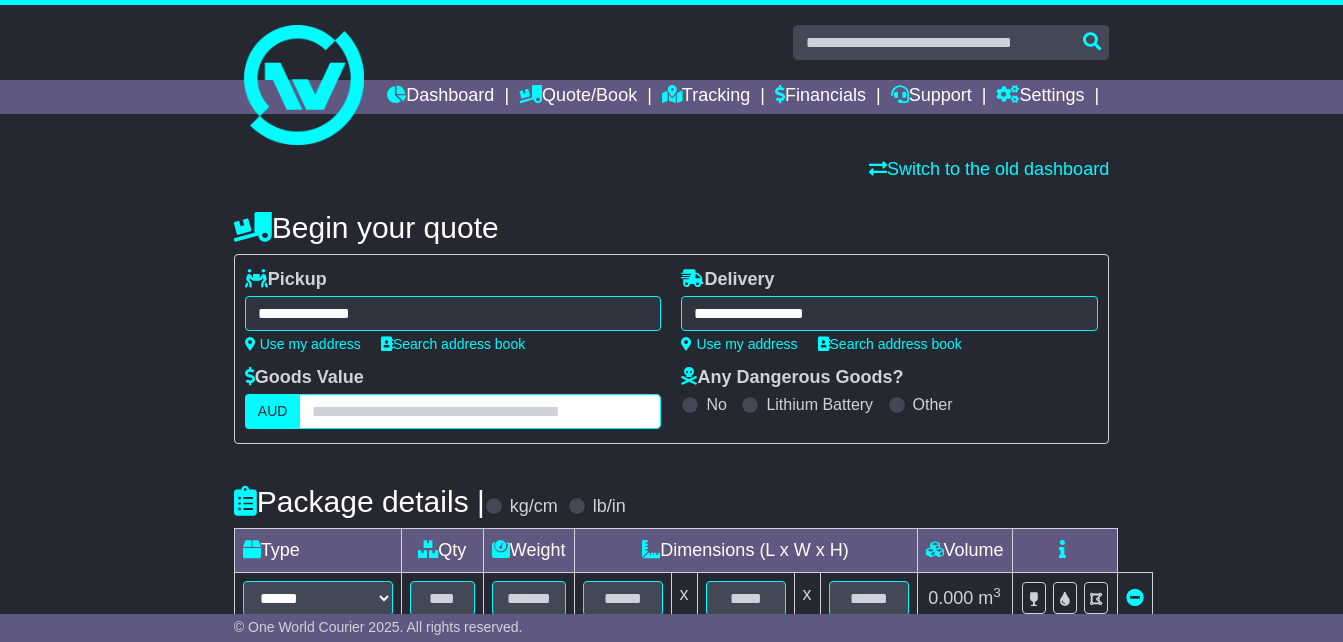 click at bounding box center [480, 411] 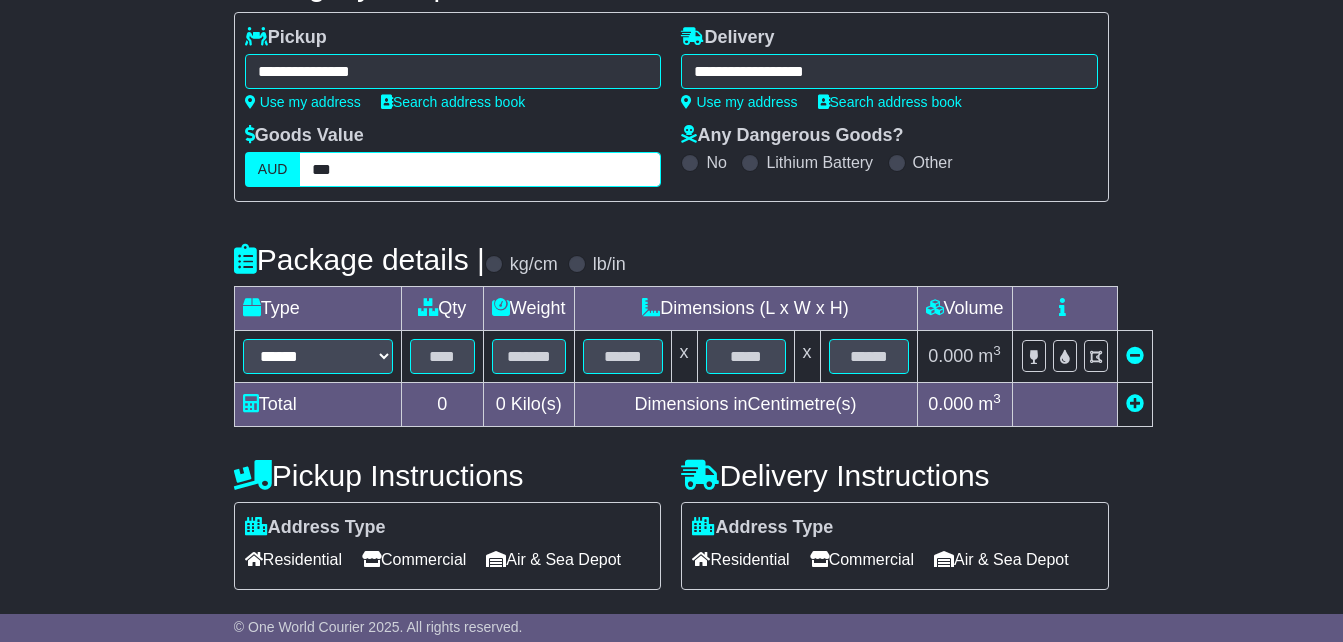 scroll, scrollTop: 252, scrollLeft: 0, axis: vertical 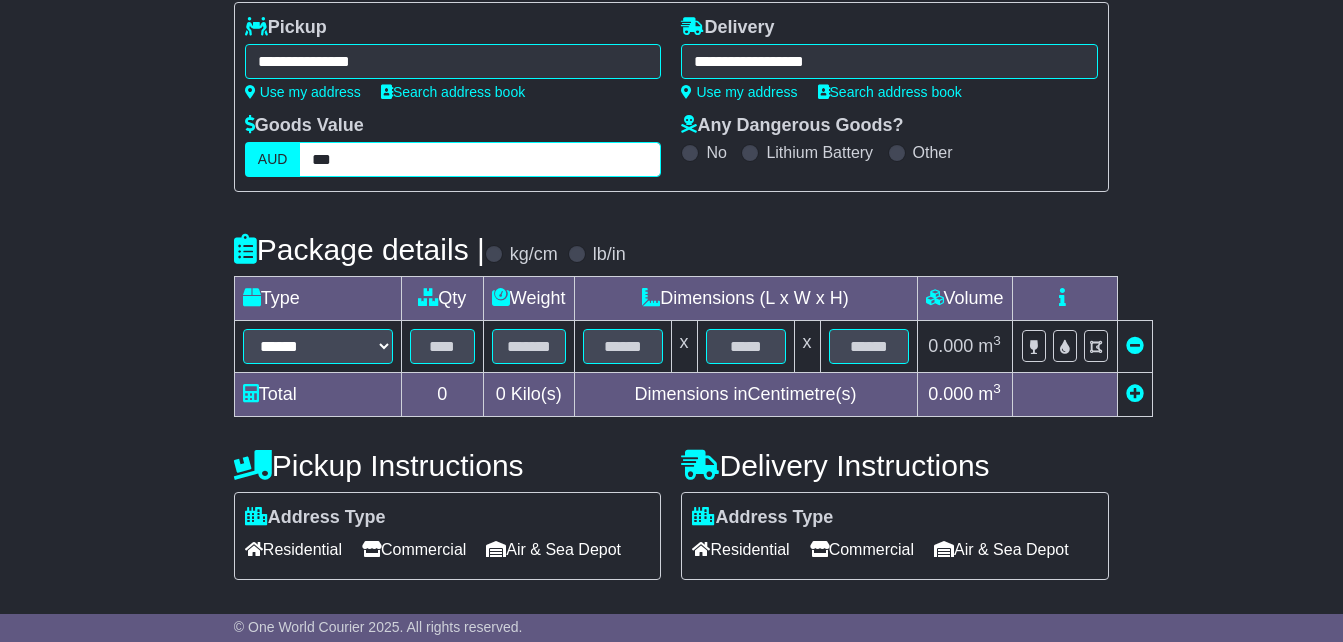 type on "***" 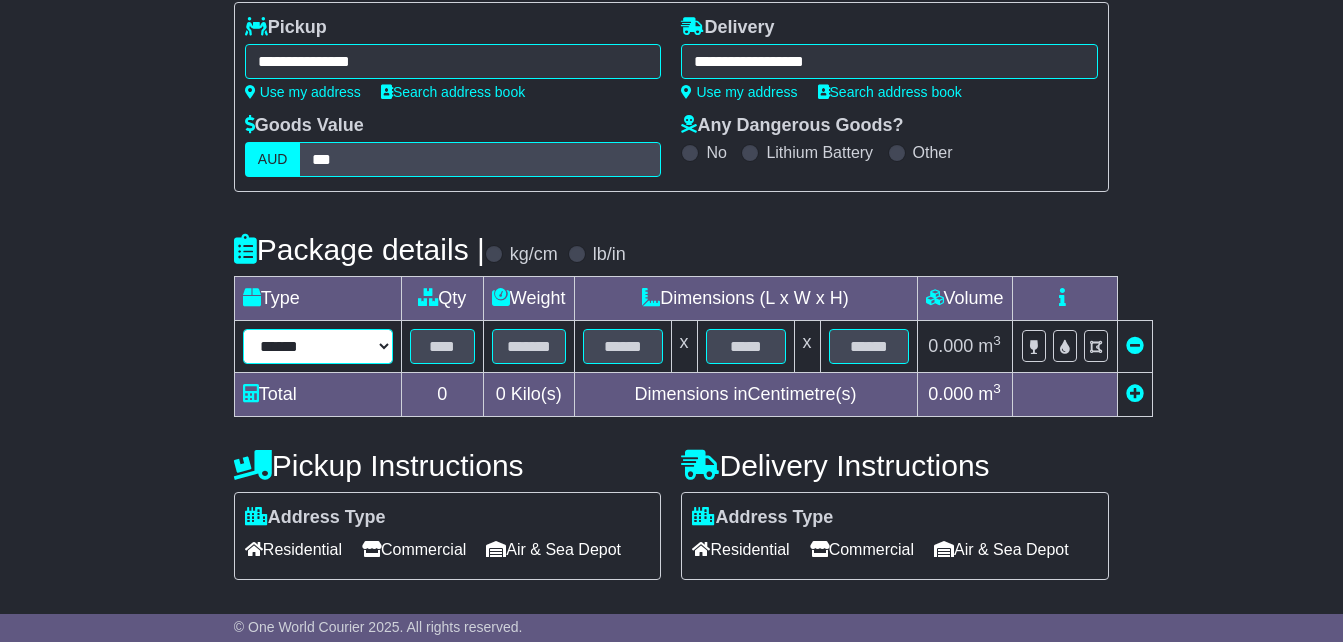 click on "****** ****** *** ******** ***** **** **** ****** *** *******" at bounding box center [318, 346] 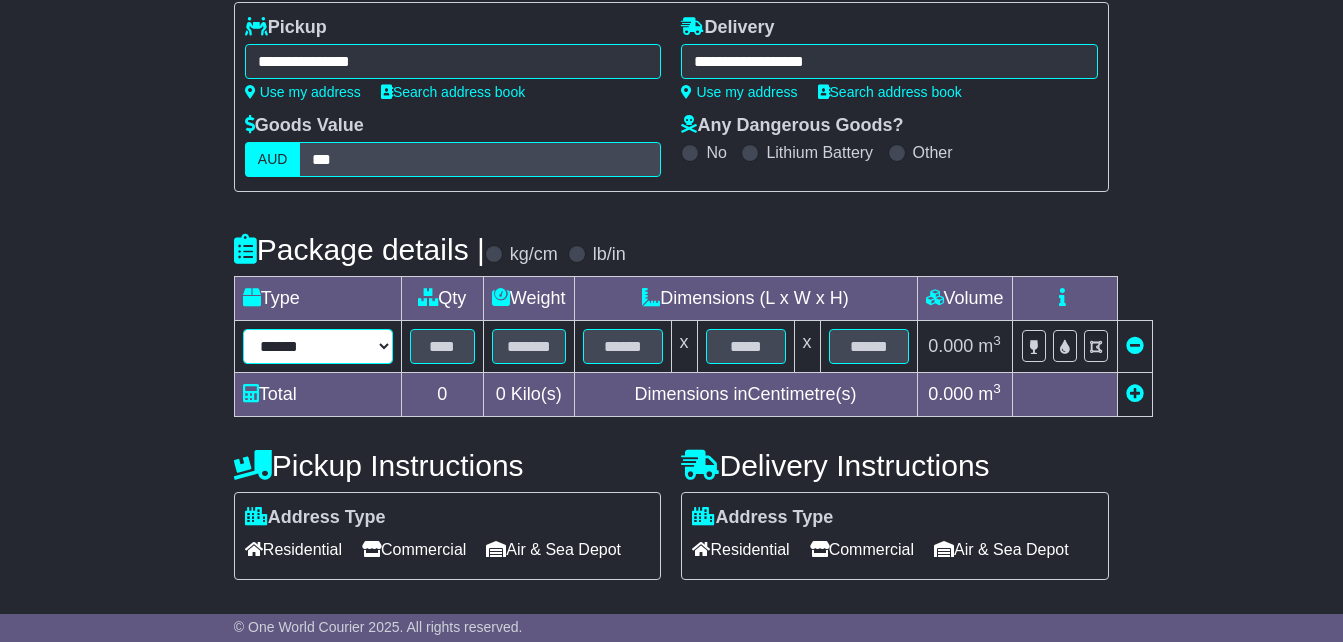 select on "*****" 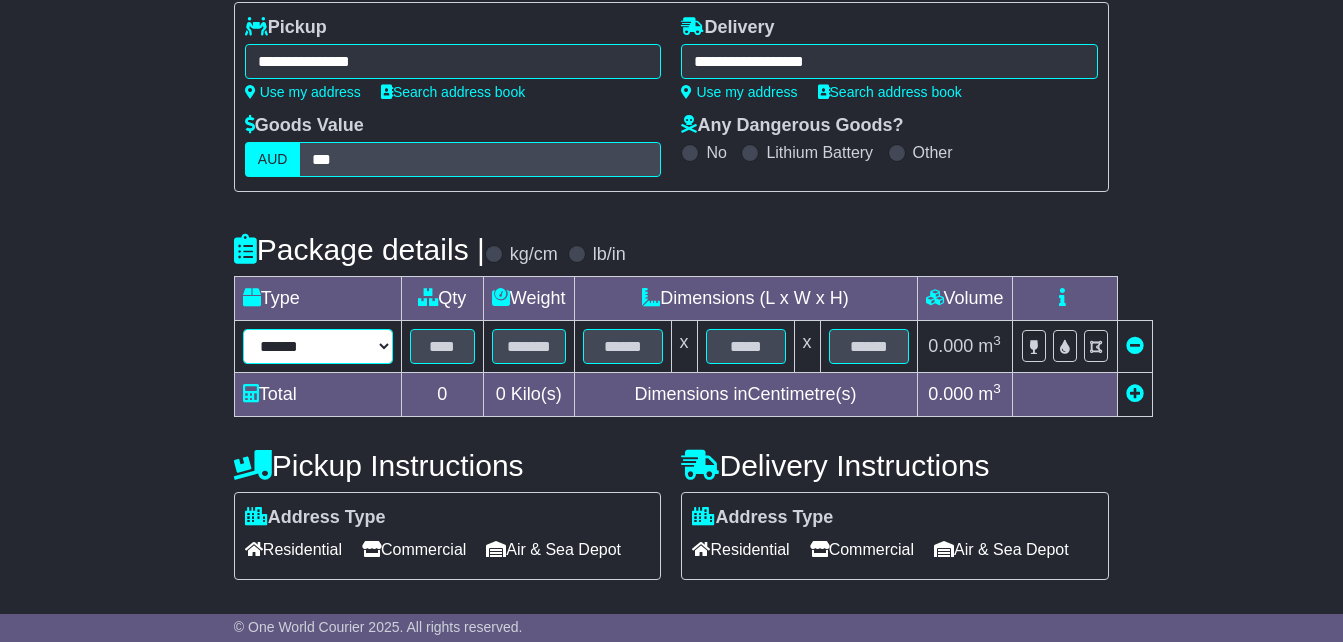 click on "****** ****** *** ******** ***** **** **** ****** *** *******" at bounding box center [318, 346] 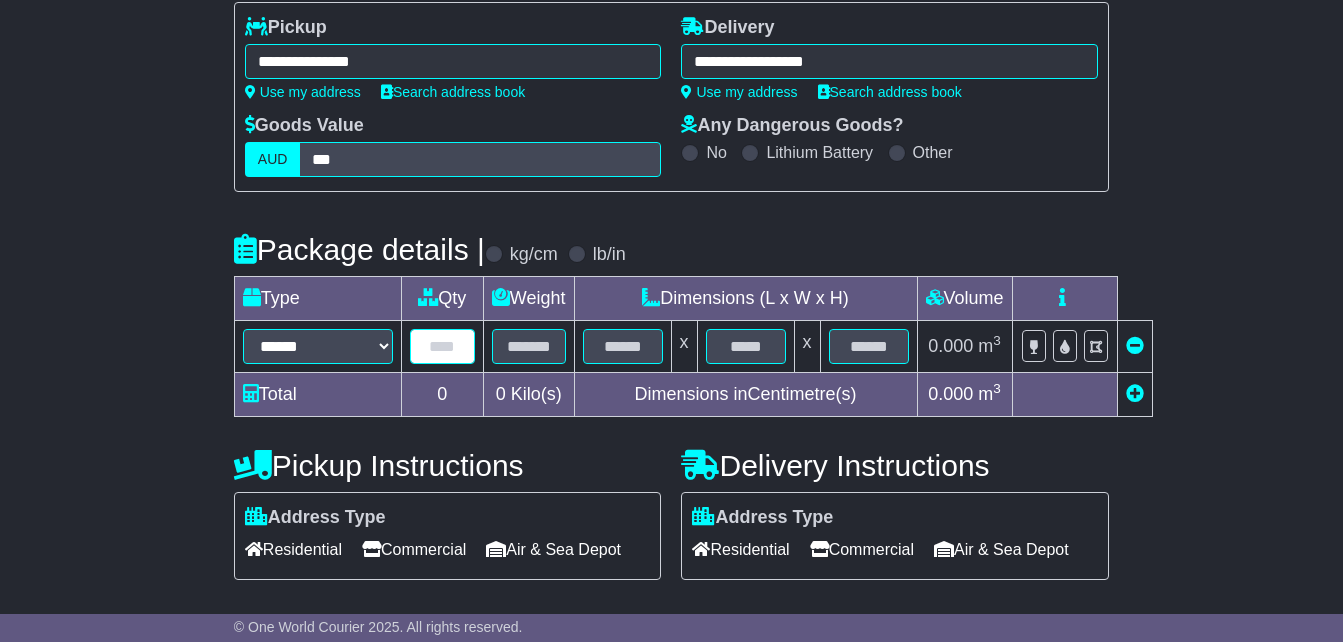 click at bounding box center [442, 346] 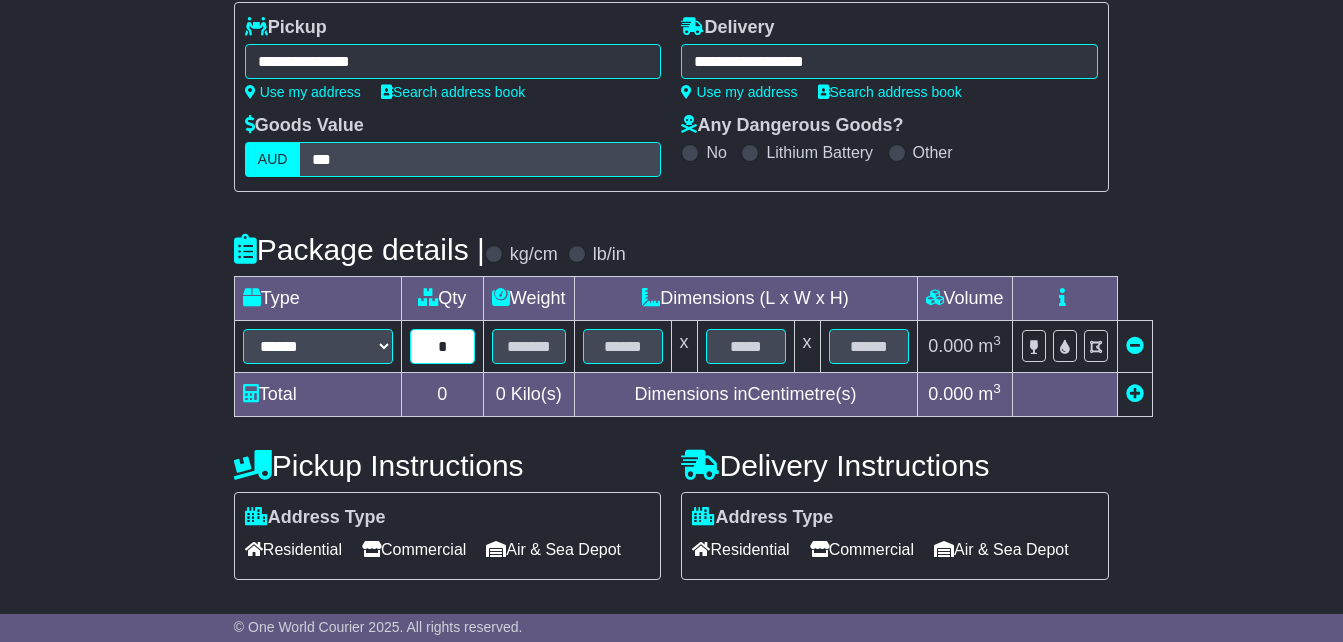 type on "*" 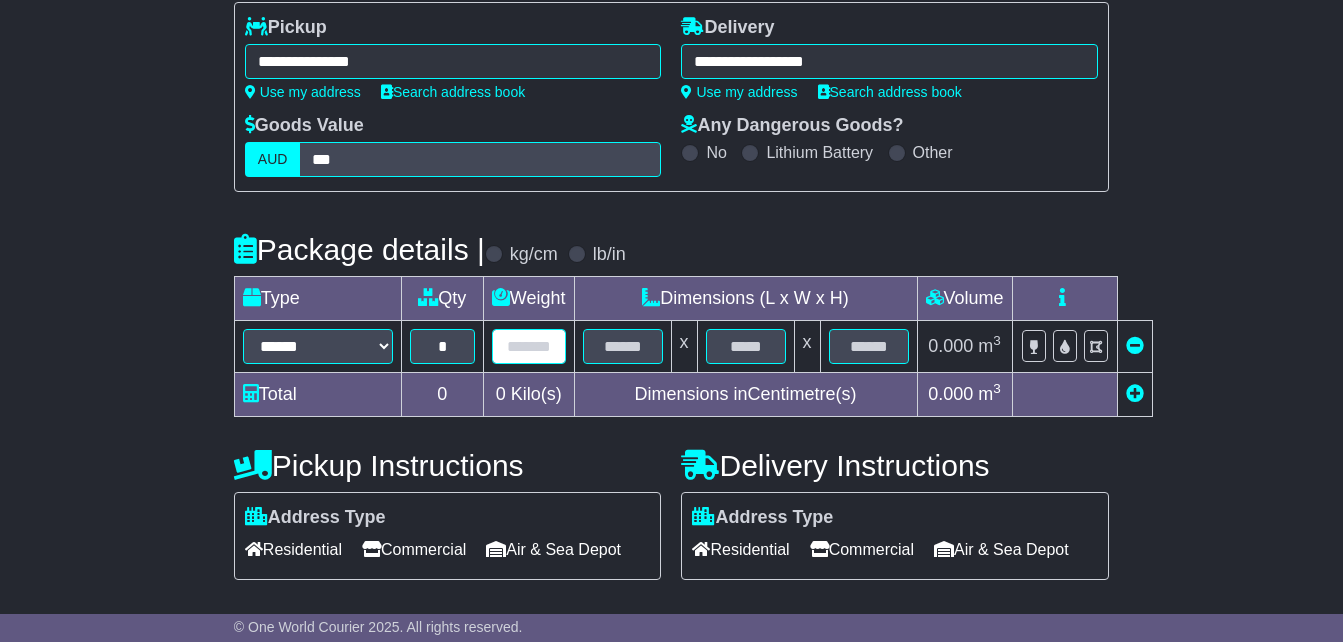 click at bounding box center (529, 346) 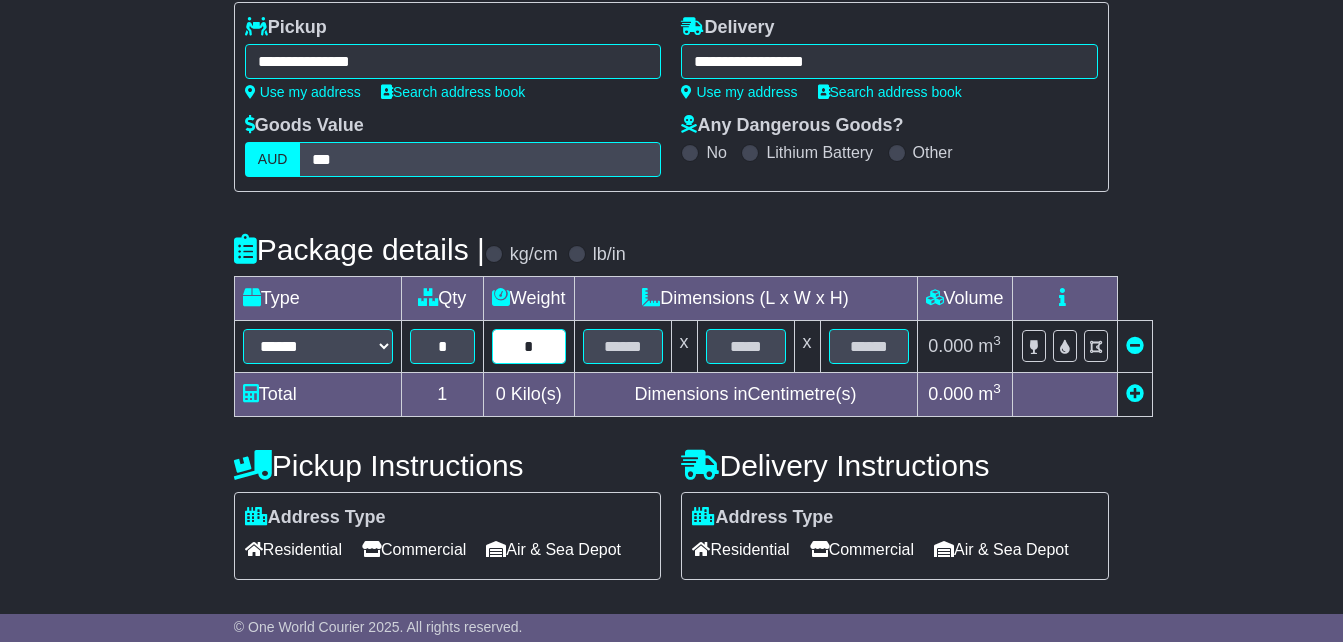 type on "*" 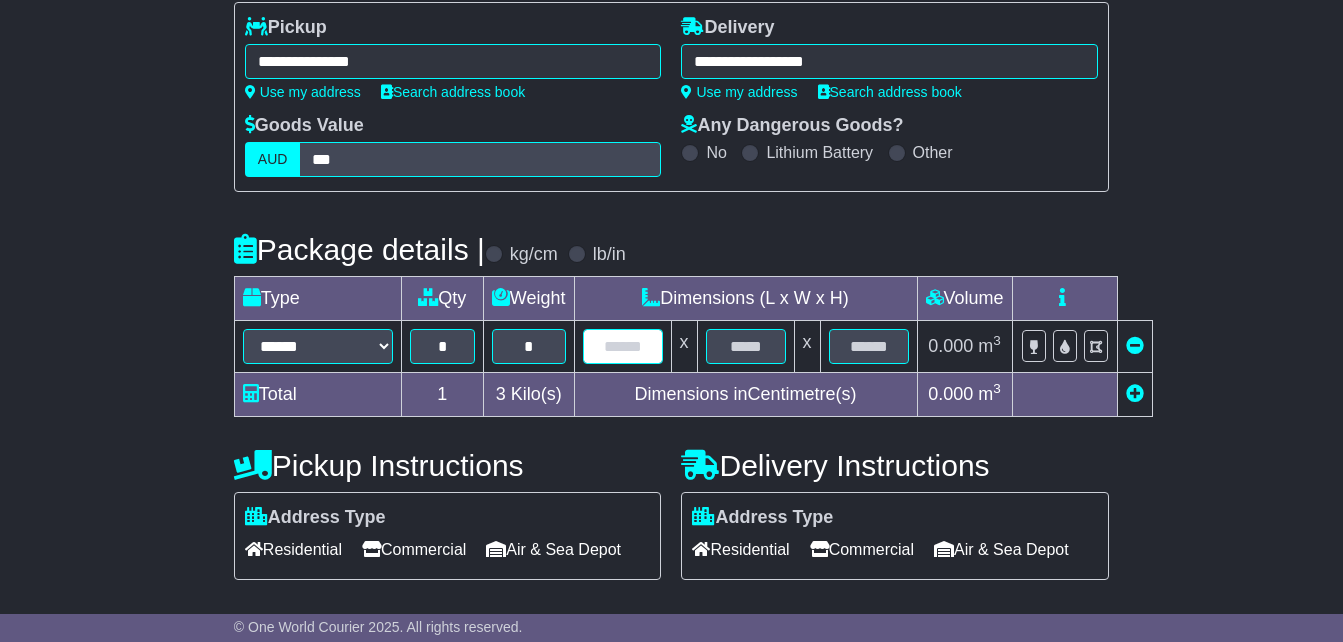 click at bounding box center (623, 346) 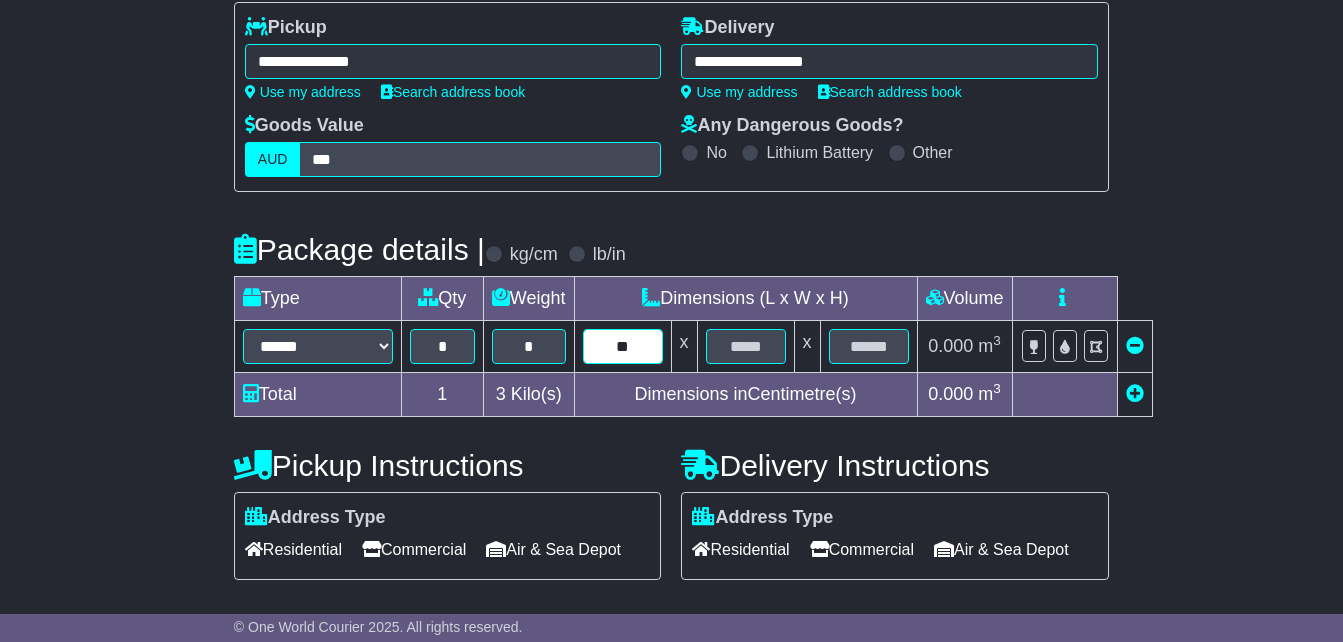type on "**" 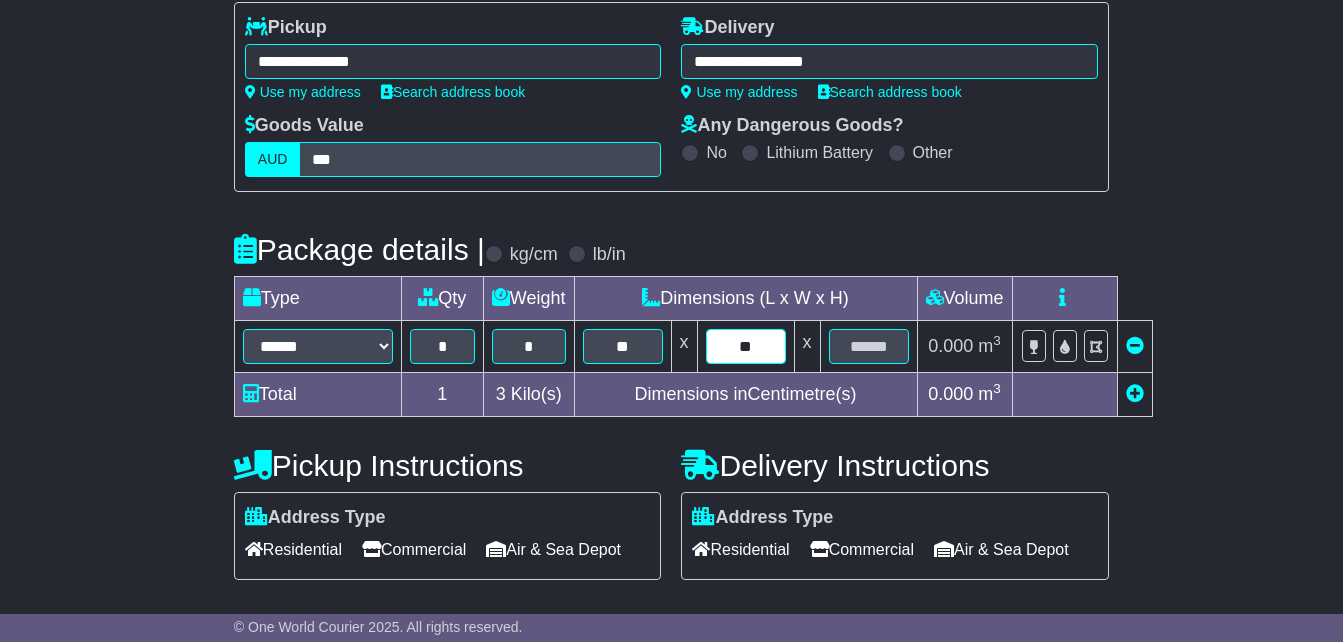 type on "**" 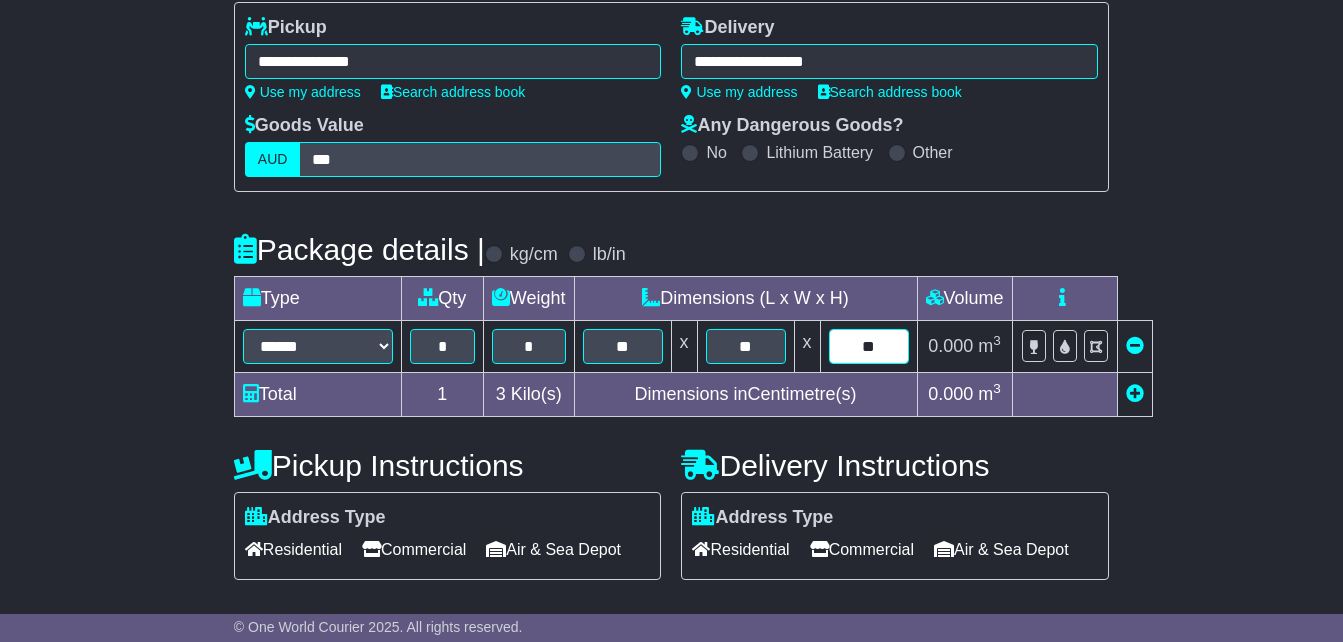 type on "**" 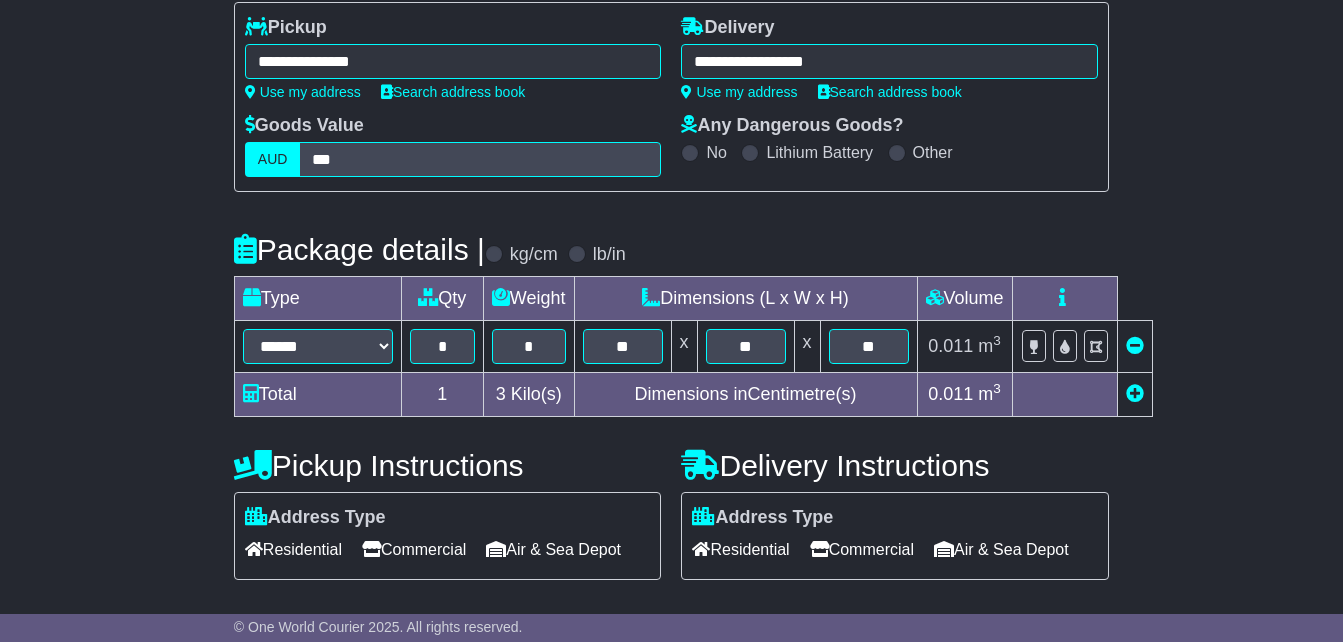click at bounding box center [1064, 395] 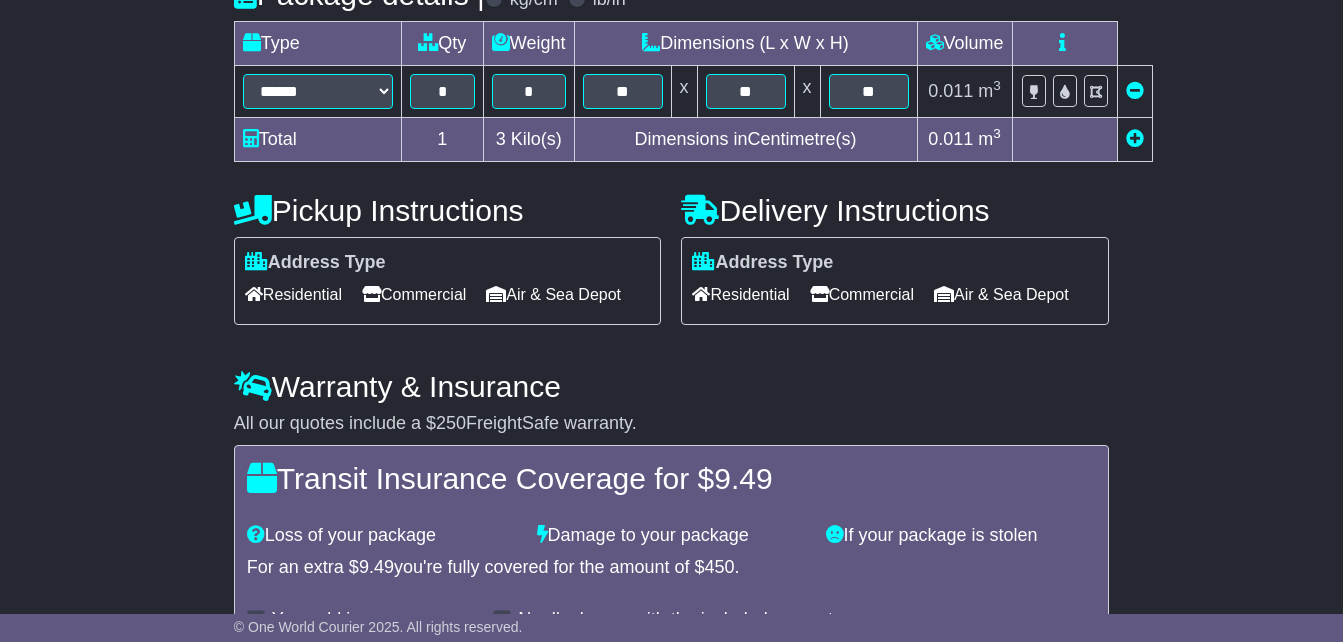 scroll, scrollTop: 535, scrollLeft: 0, axis: vertical 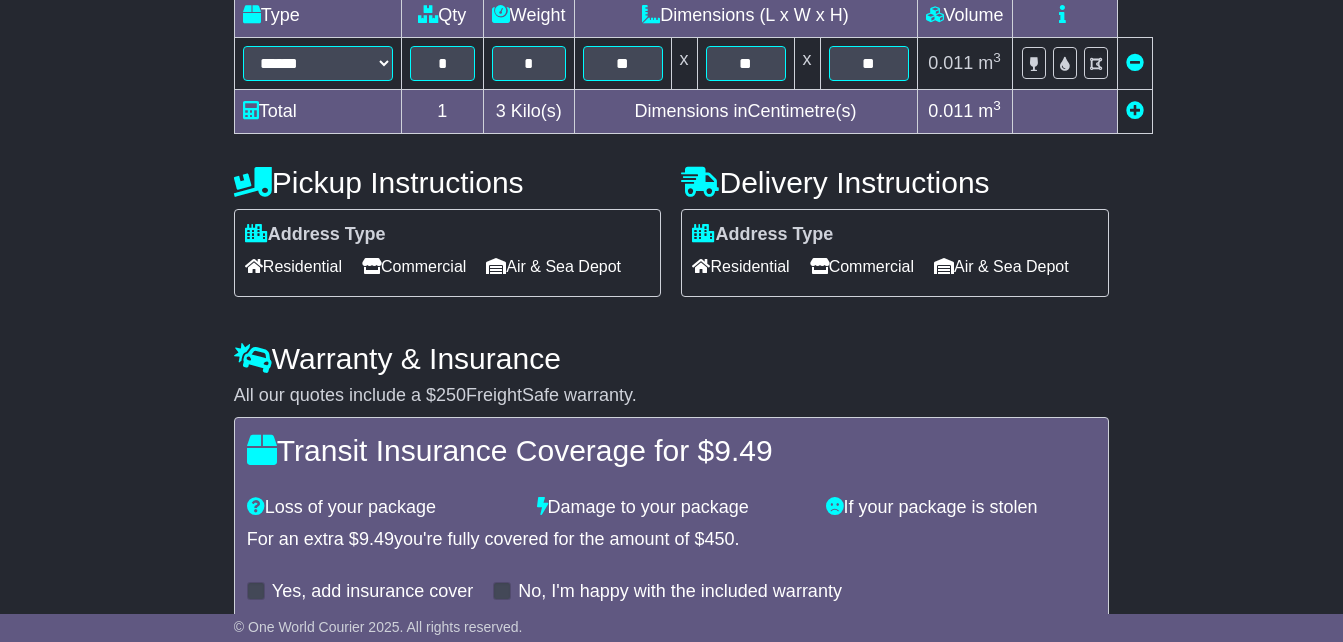 click on "Commercial" at bounding box center (414, 266) 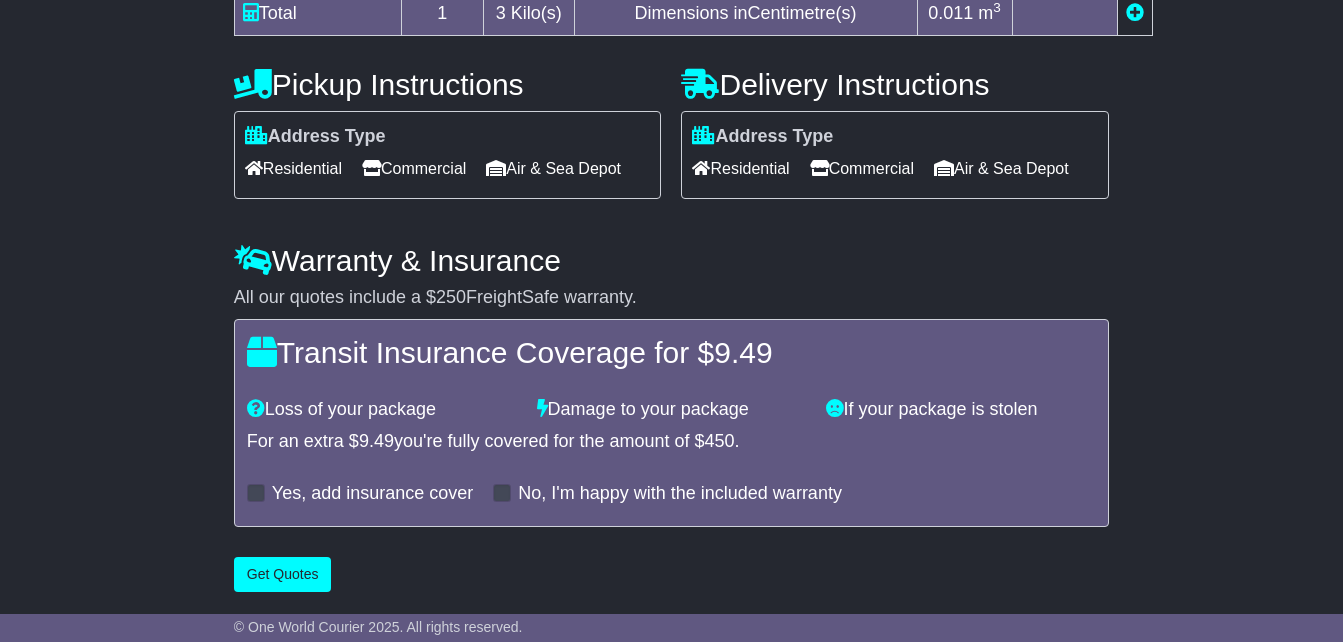 scroll, scrollTop: 700, scrollLeft: 0, axis: vertical 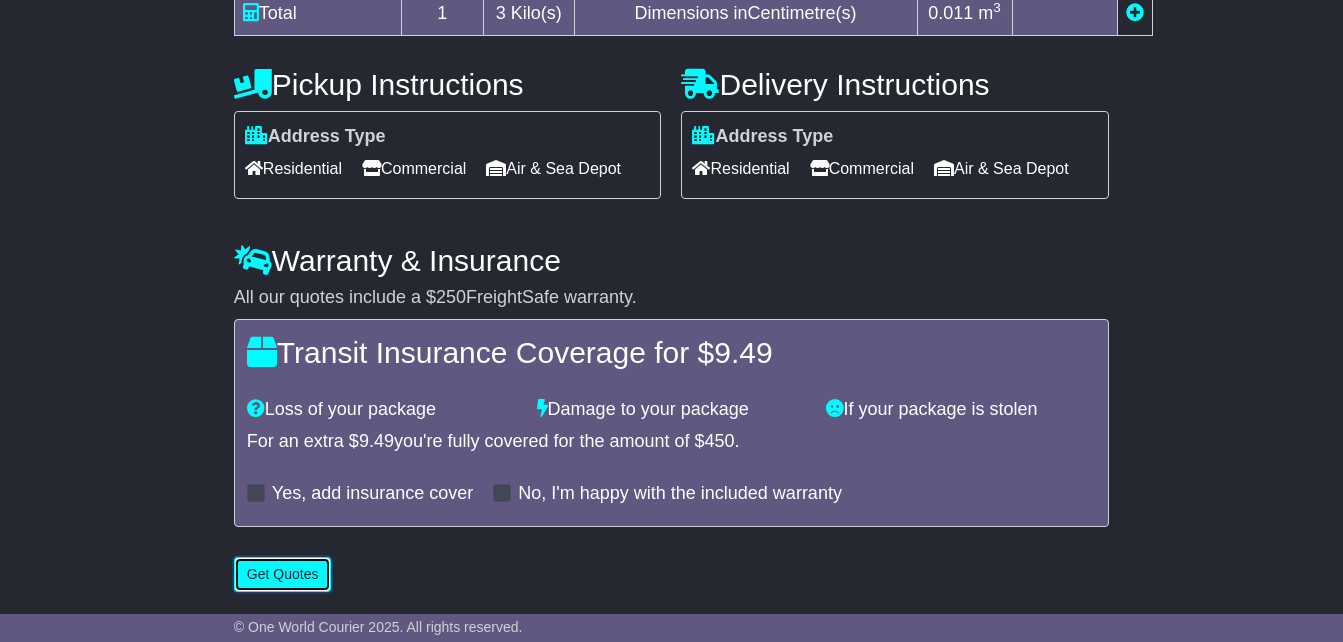 click on "Get Quotes" at bounding box center [283, 574] 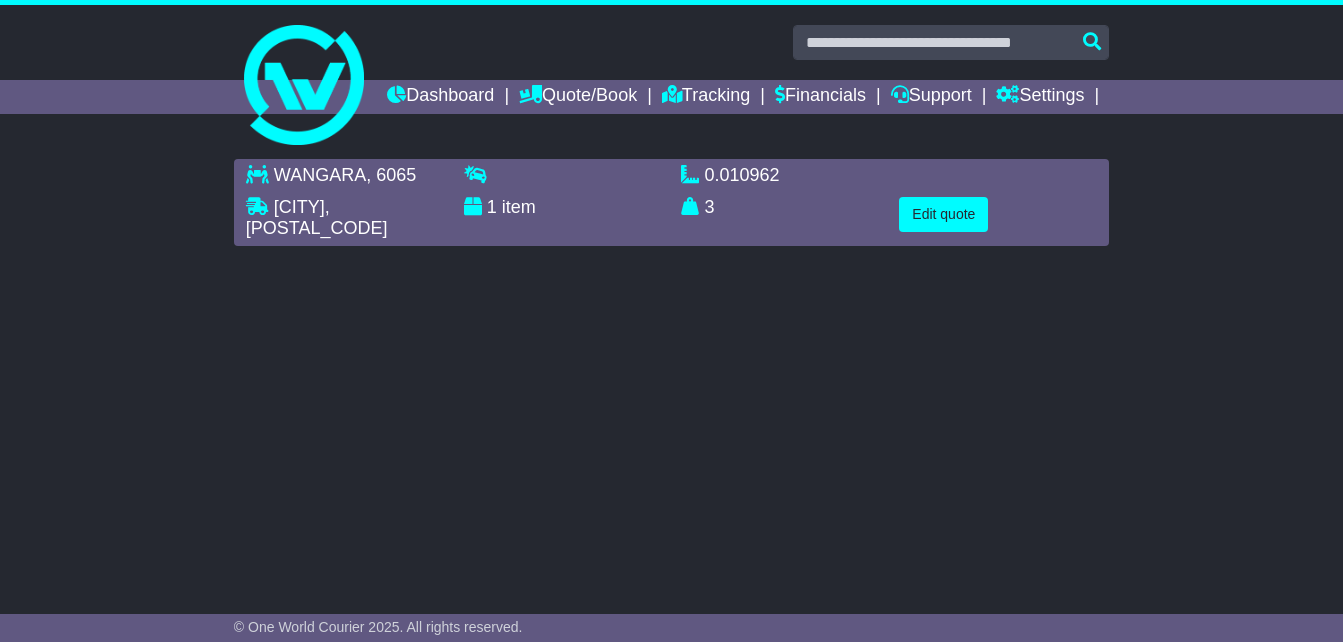 scroll, scrollTop: 0, scrollLeft: 0, axis: both 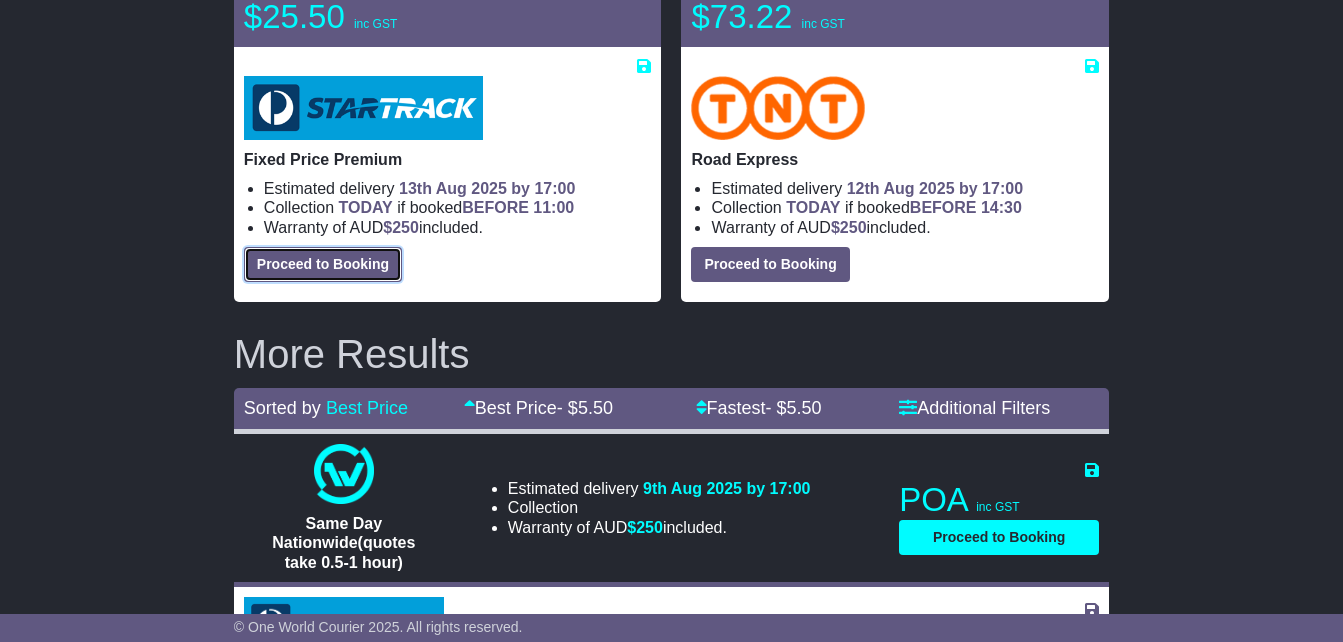 click on "Proceed to Booking" at bounding box center (323, 264) 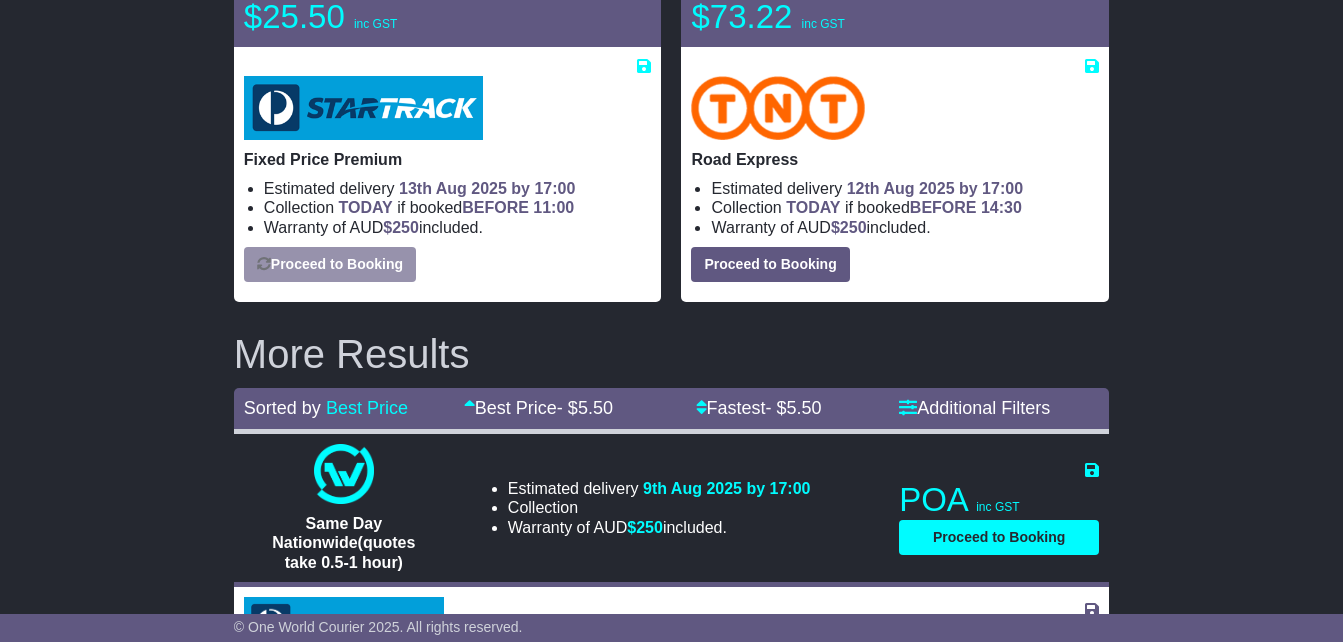 select on "**********" 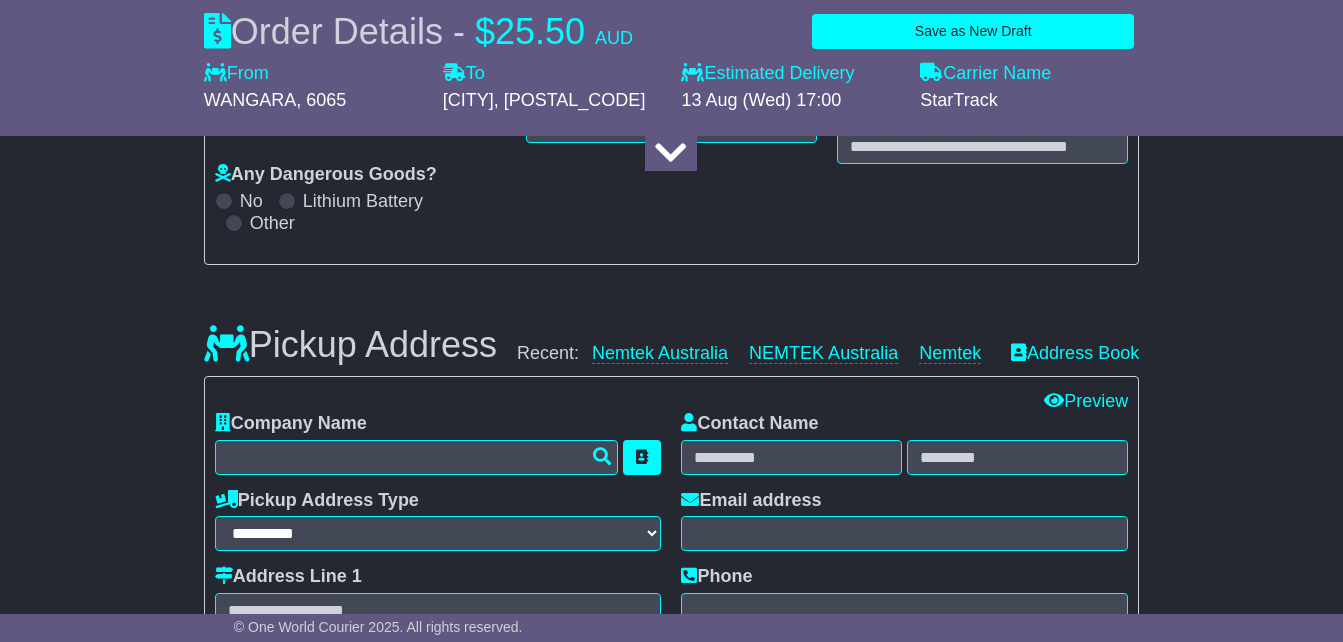 select 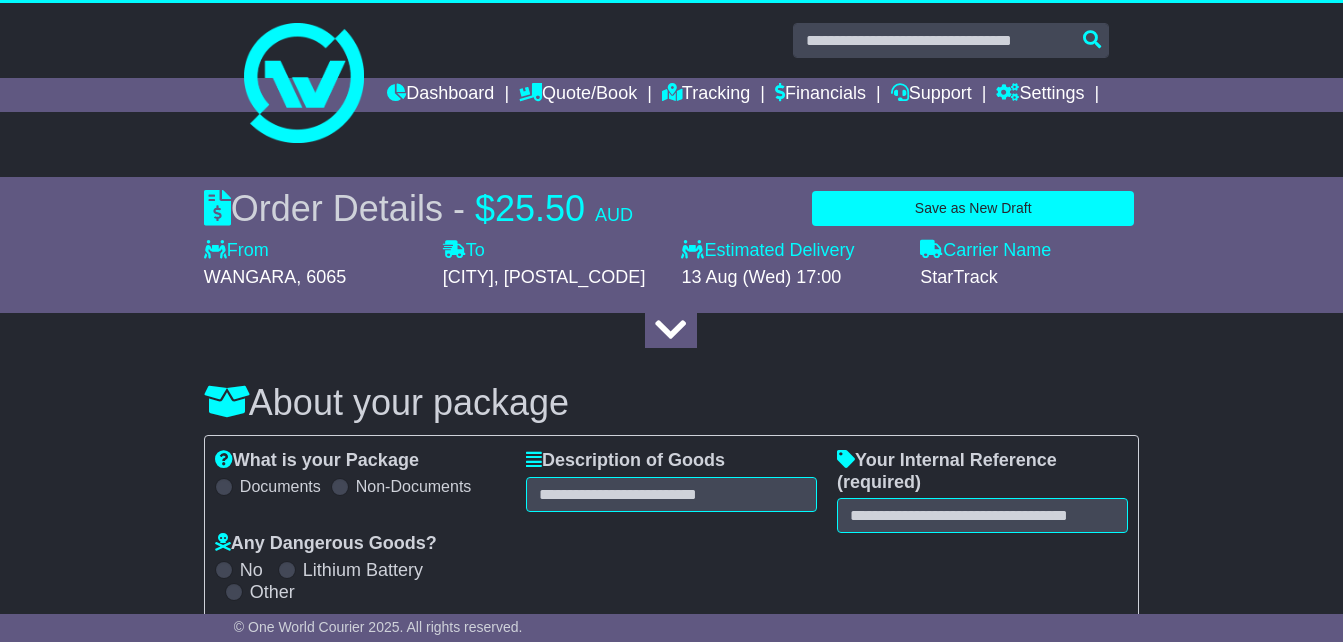 scroll, scrollTop: 0, scrollLeft: 0, axis: both 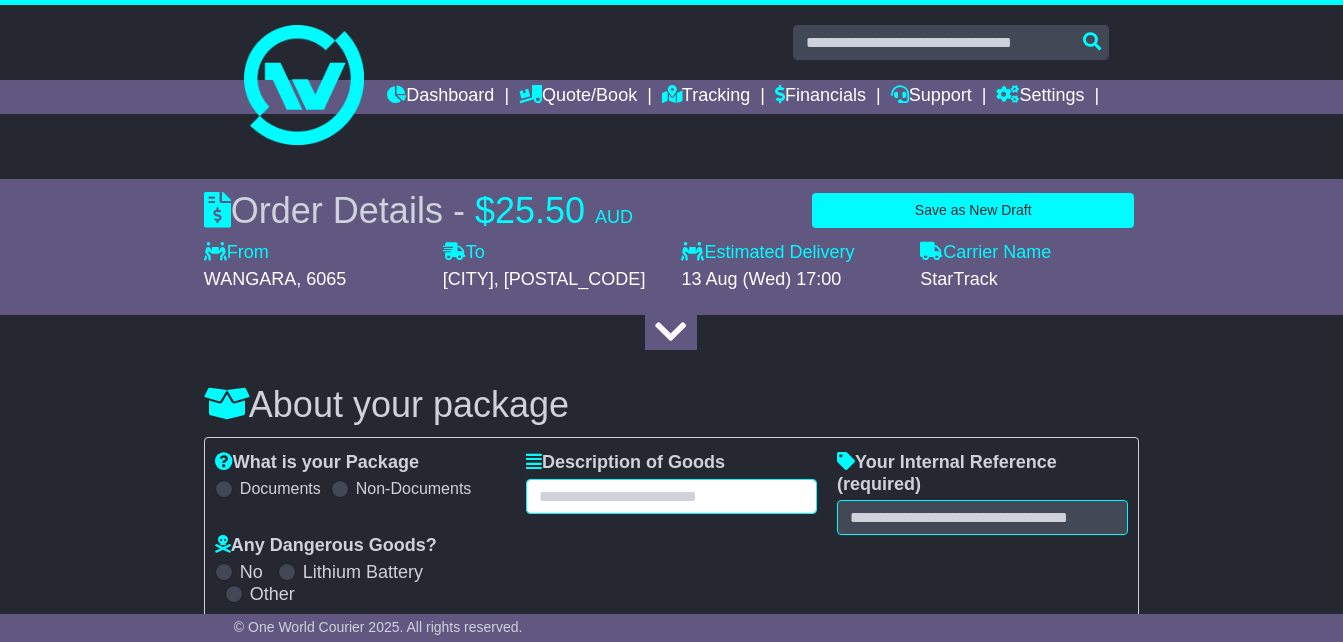 click at bounding box center (671, 496) 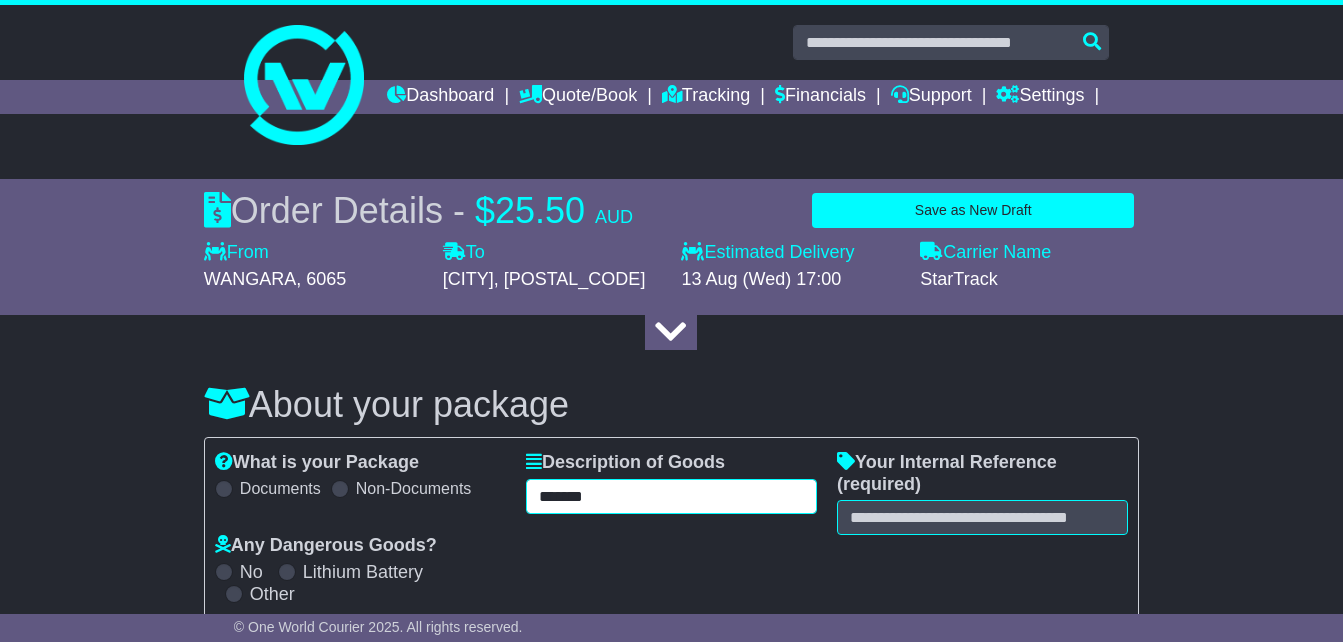 type on "*******" 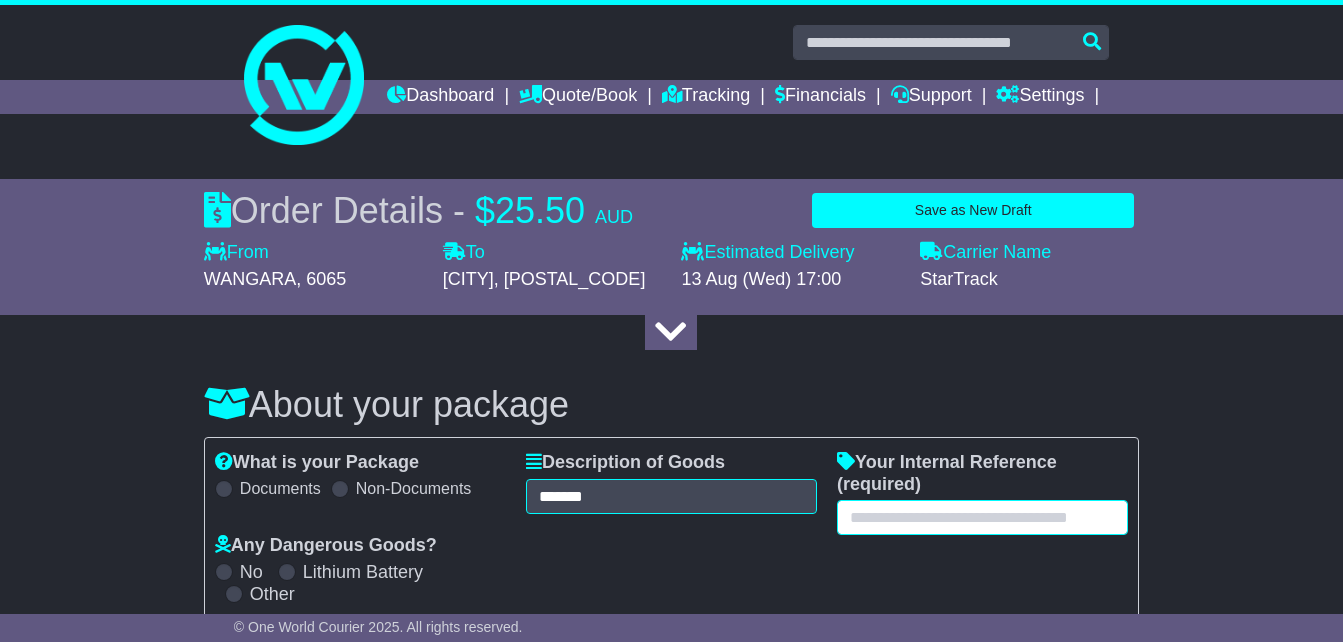 click at bounding box center (982, 517) 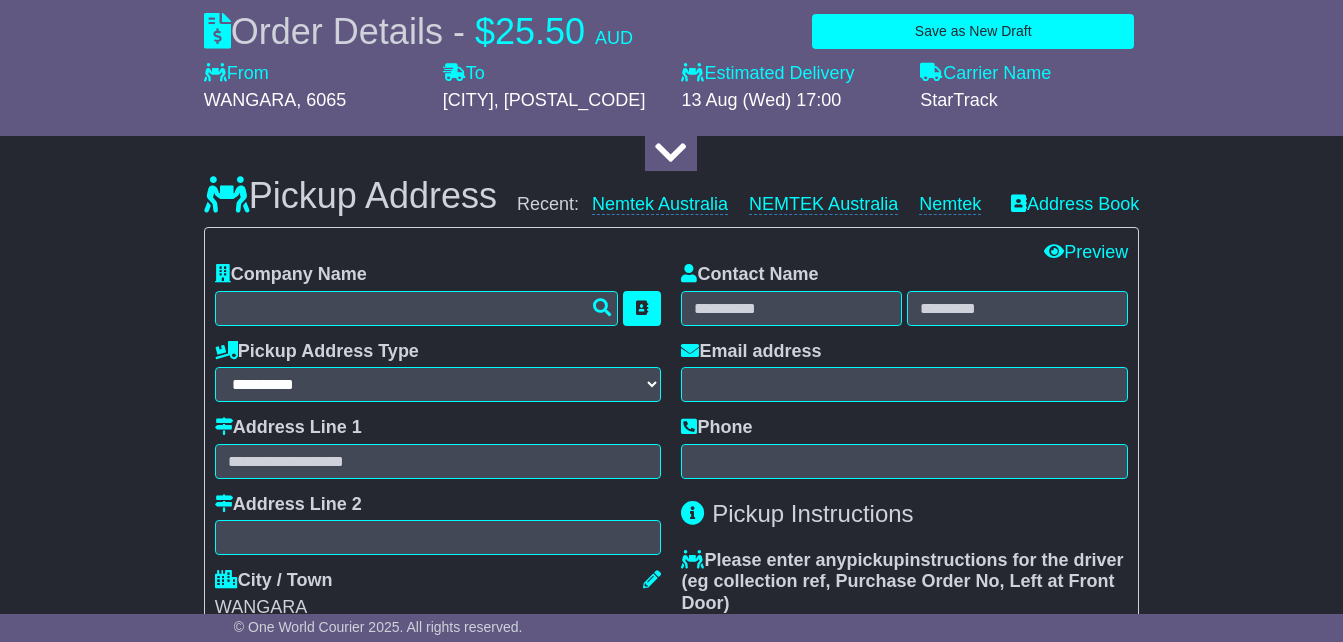 scroll, scrollTop: 547, scrollLeft: 0, axis: vertical 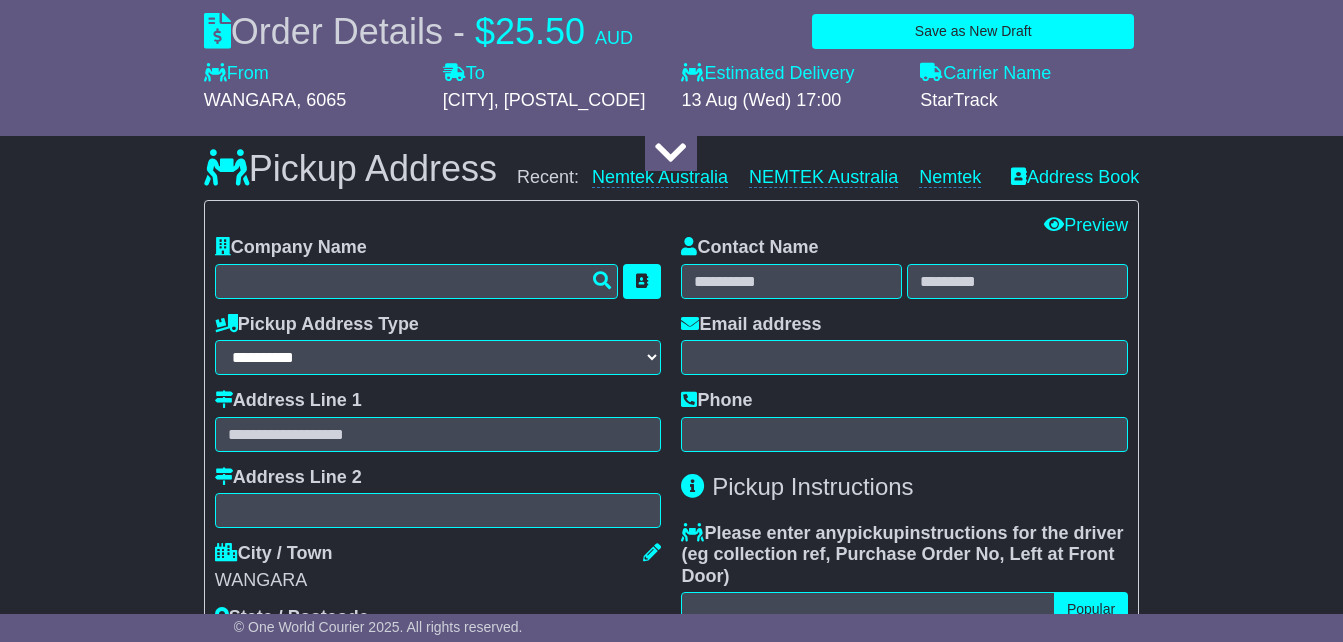 type on "********" 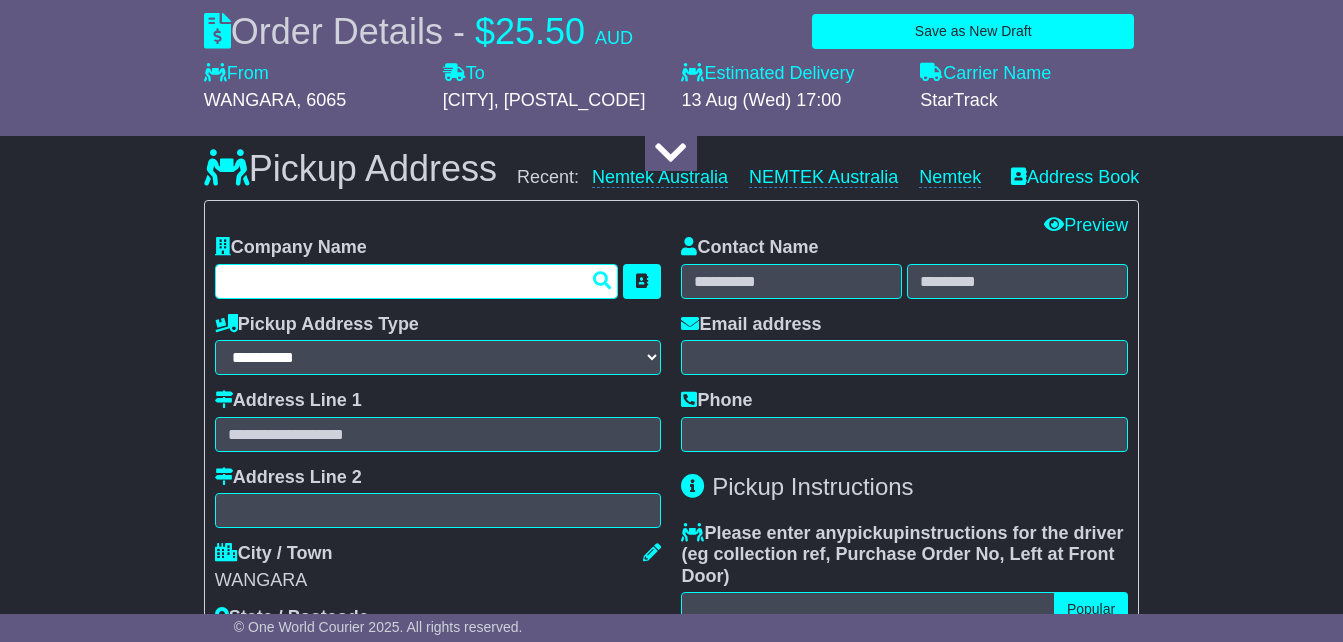 click at bounding box center [417, 281] 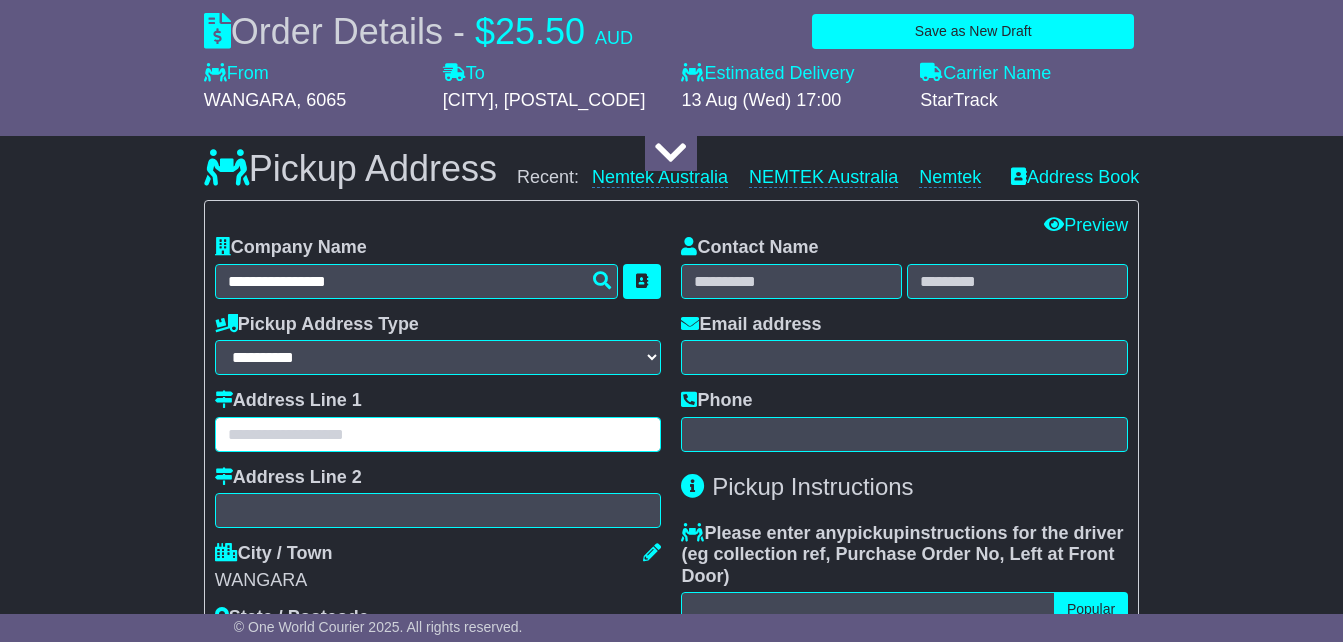 type on "**********" 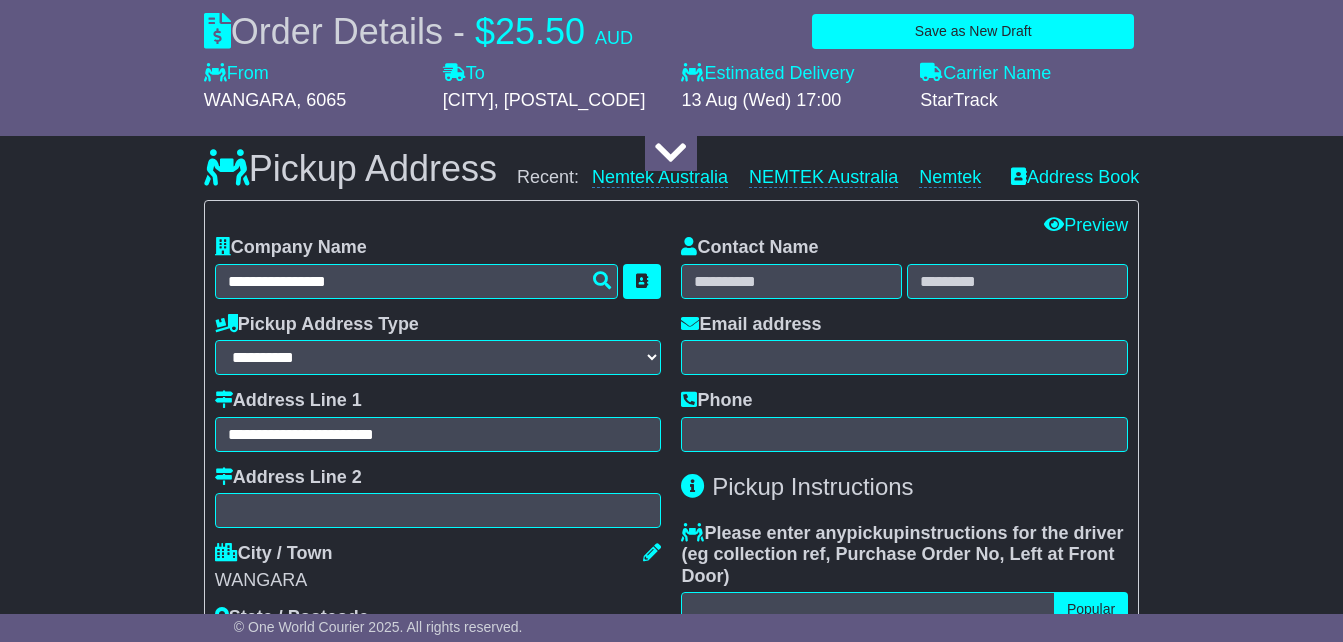 type on "*****" 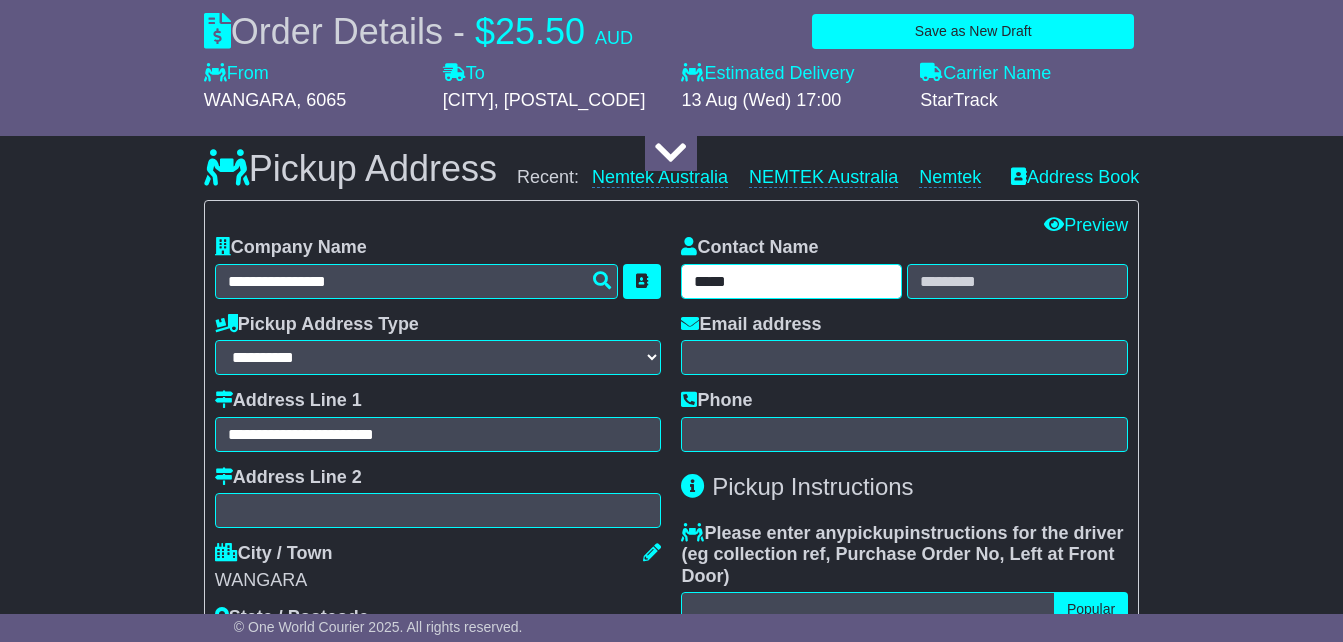 type on "****" 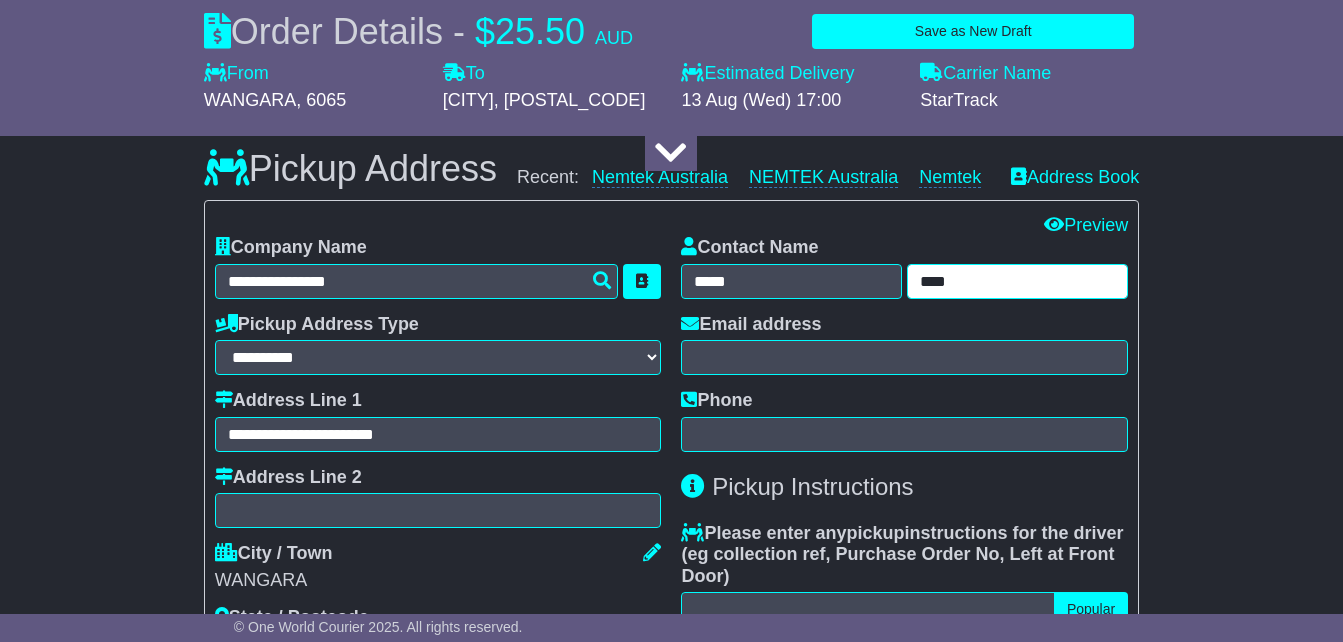 type on "**********" 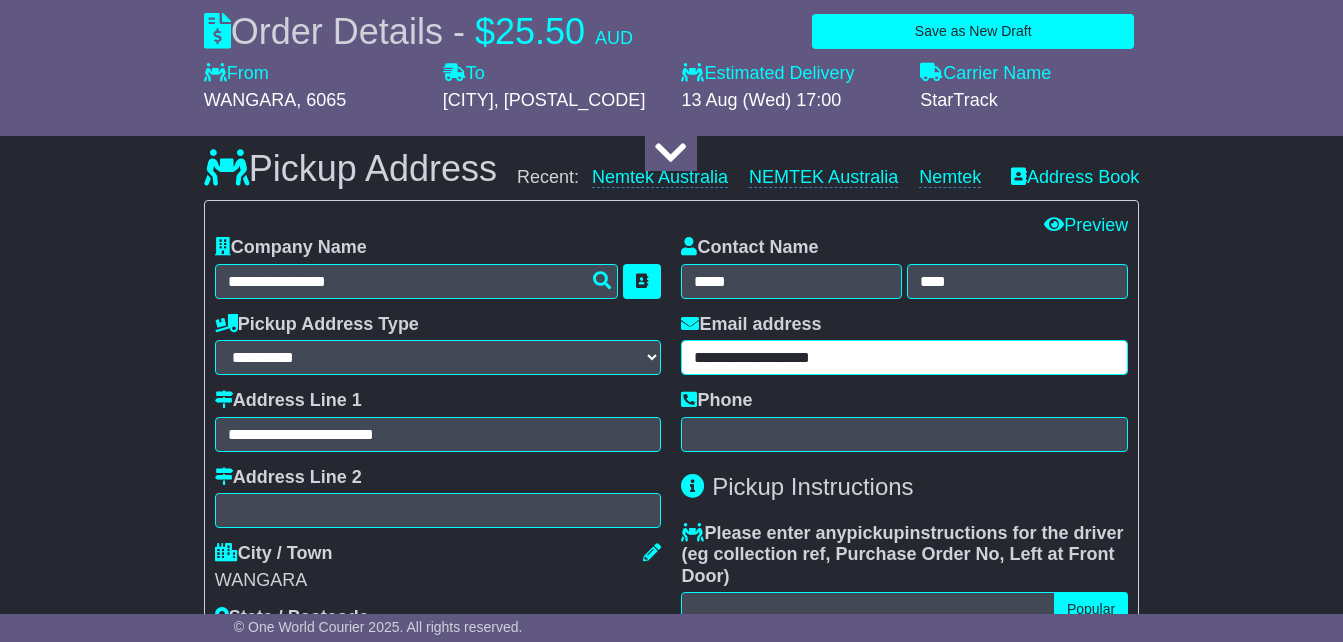 type on "**********" 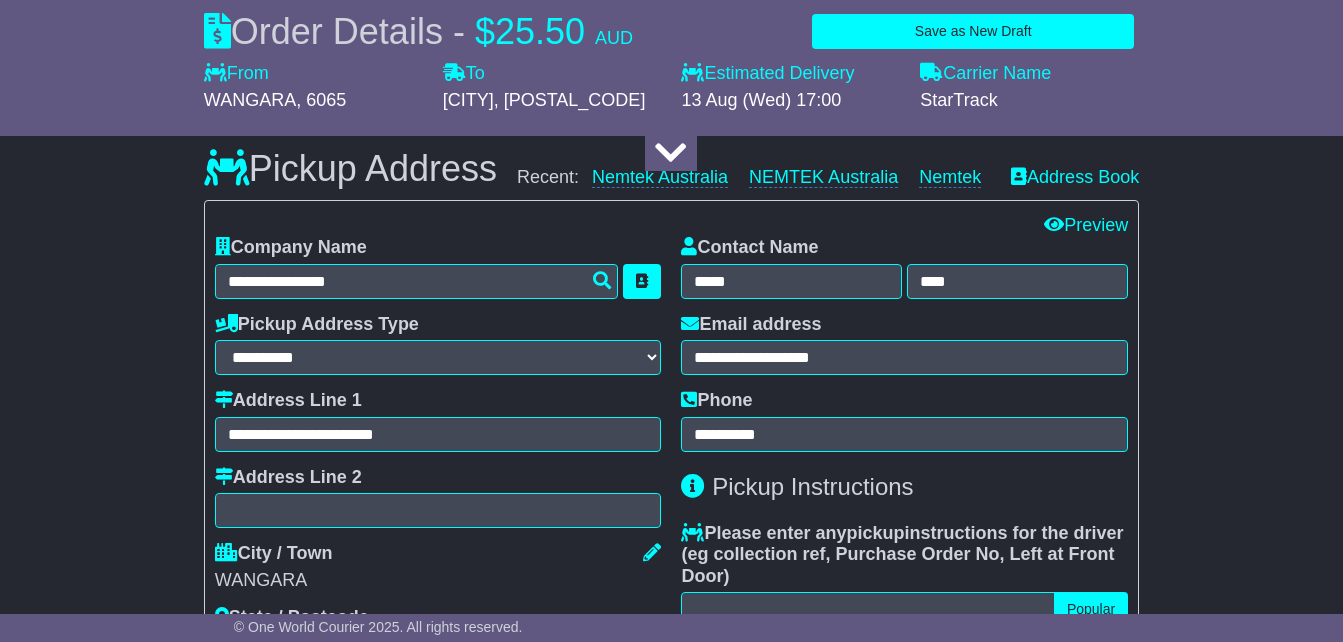 type on "**********" 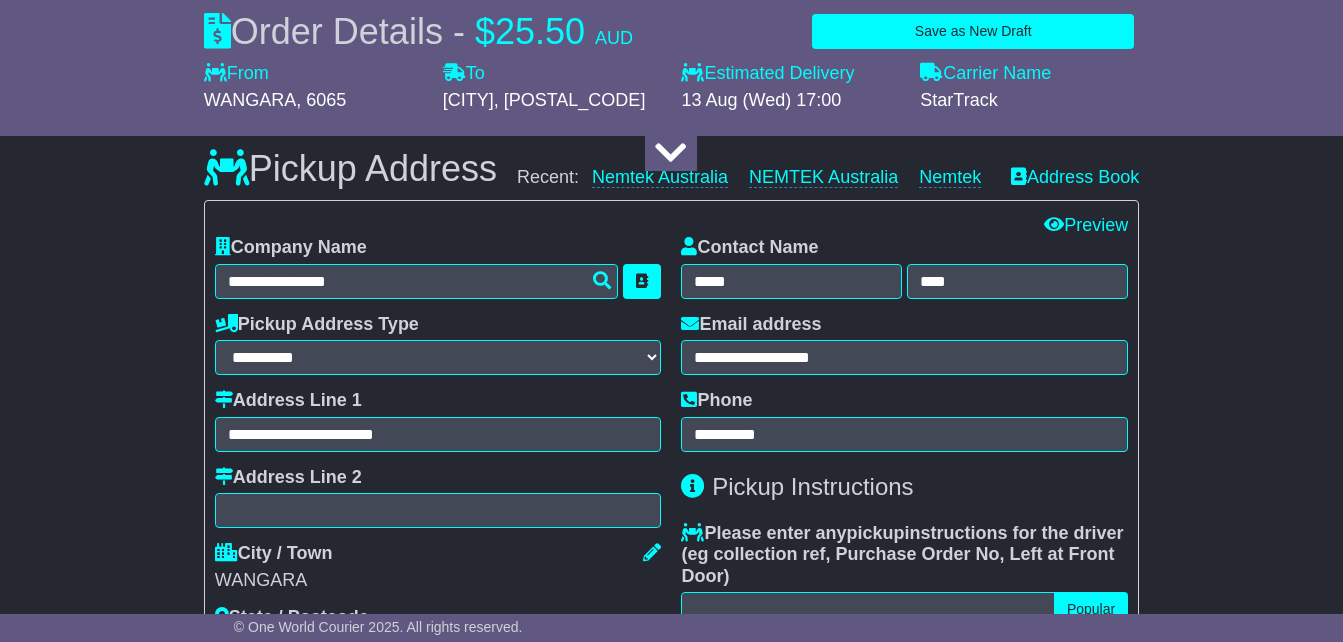 type on "****" 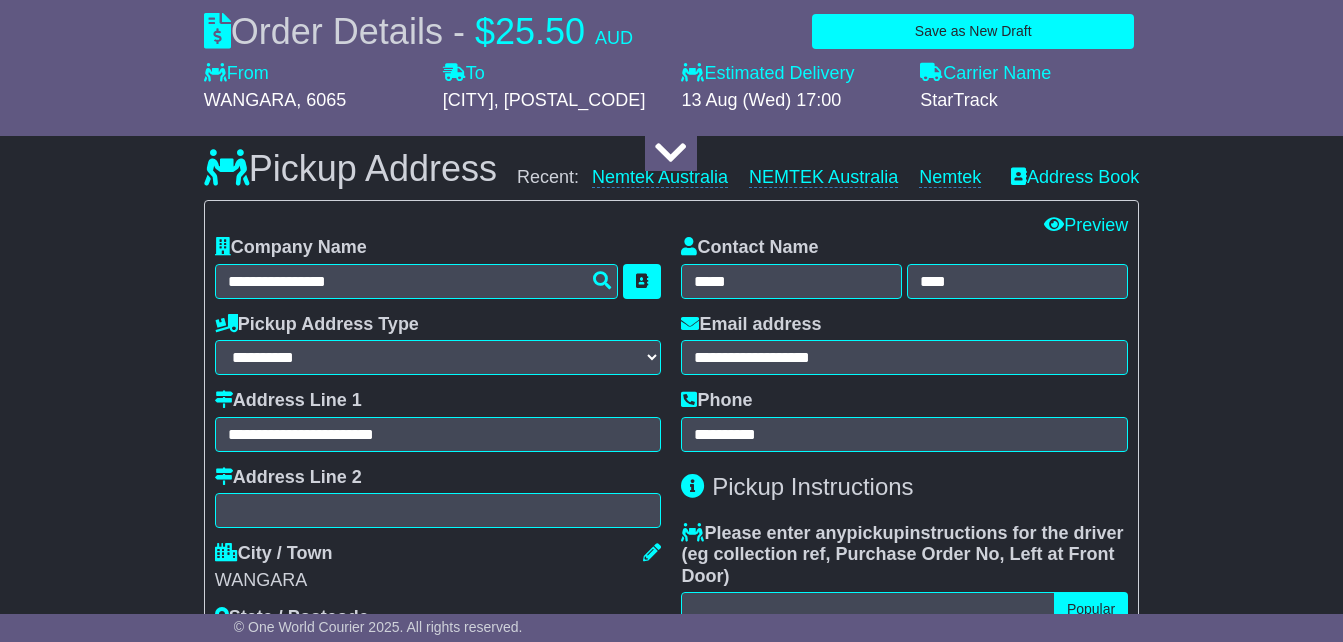type on "******" 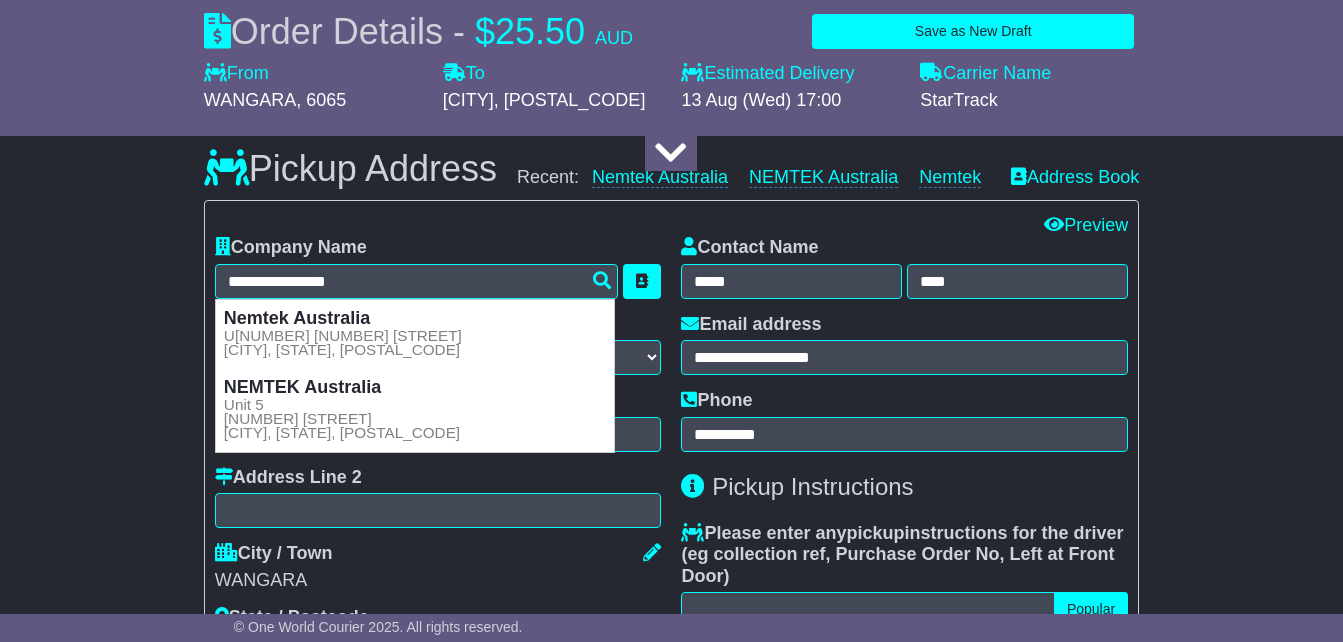 click on "City / Town" at bounding box center (438, 556) 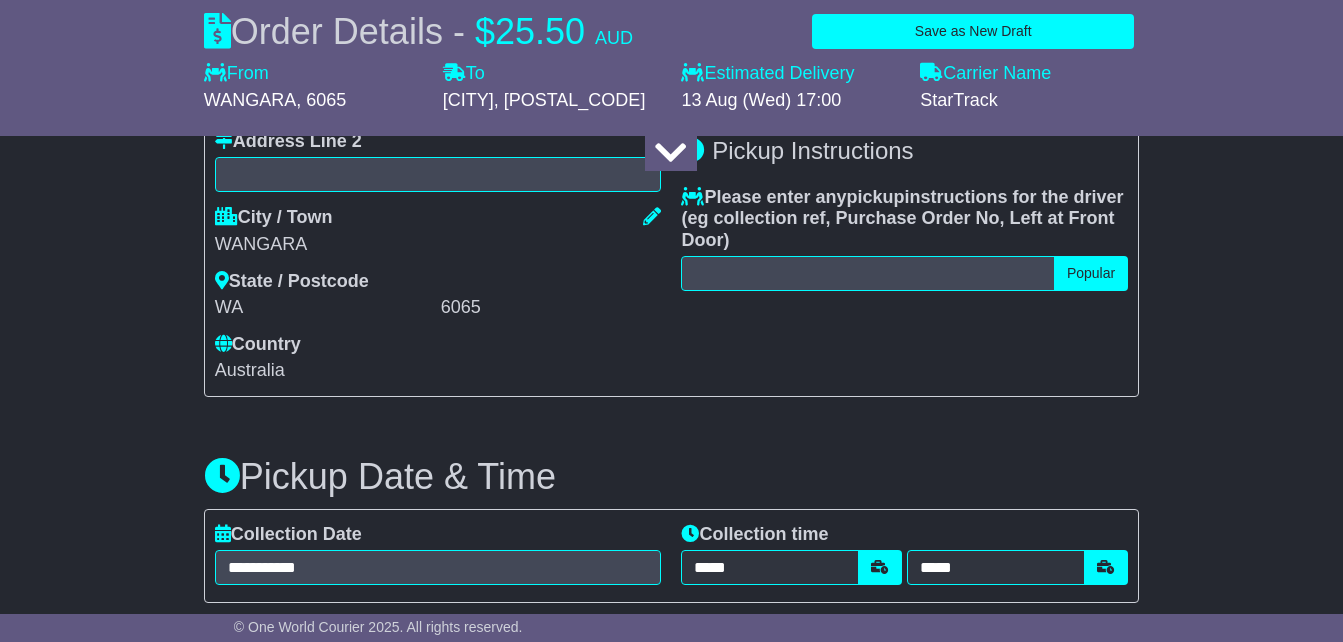 scroll, scrollTop: 893, scrollLeft: 0, axis: vertical 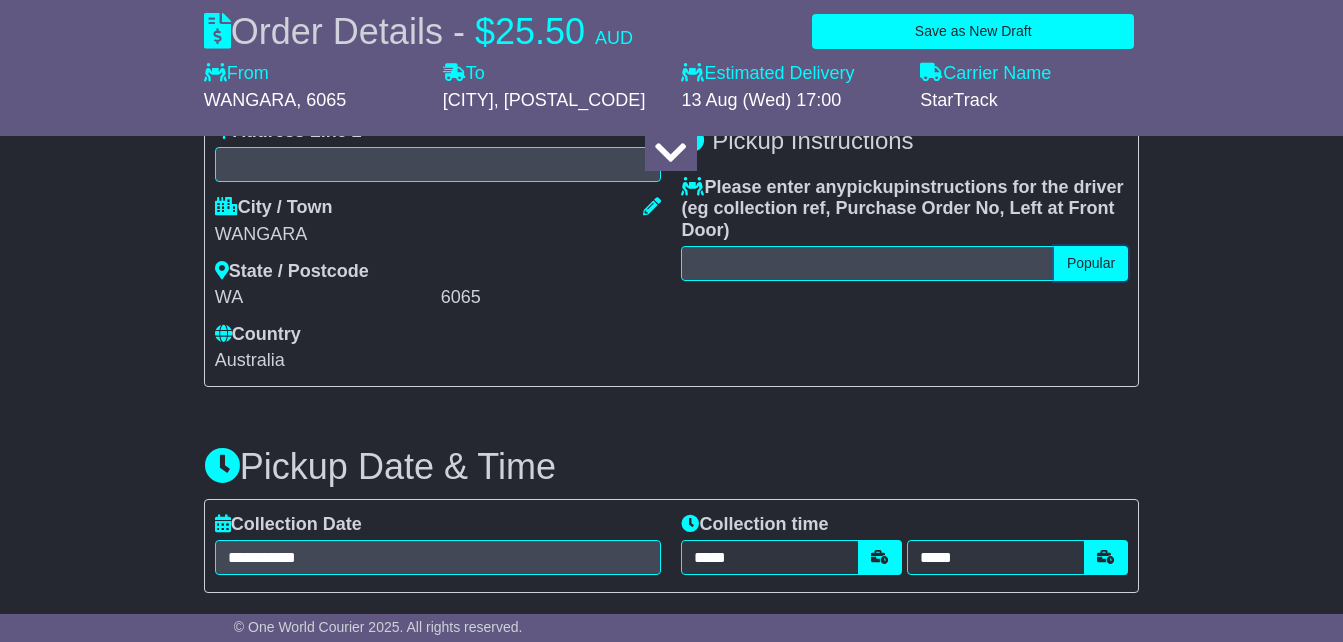 click on "Popular" at bounding box center (1091, 263) 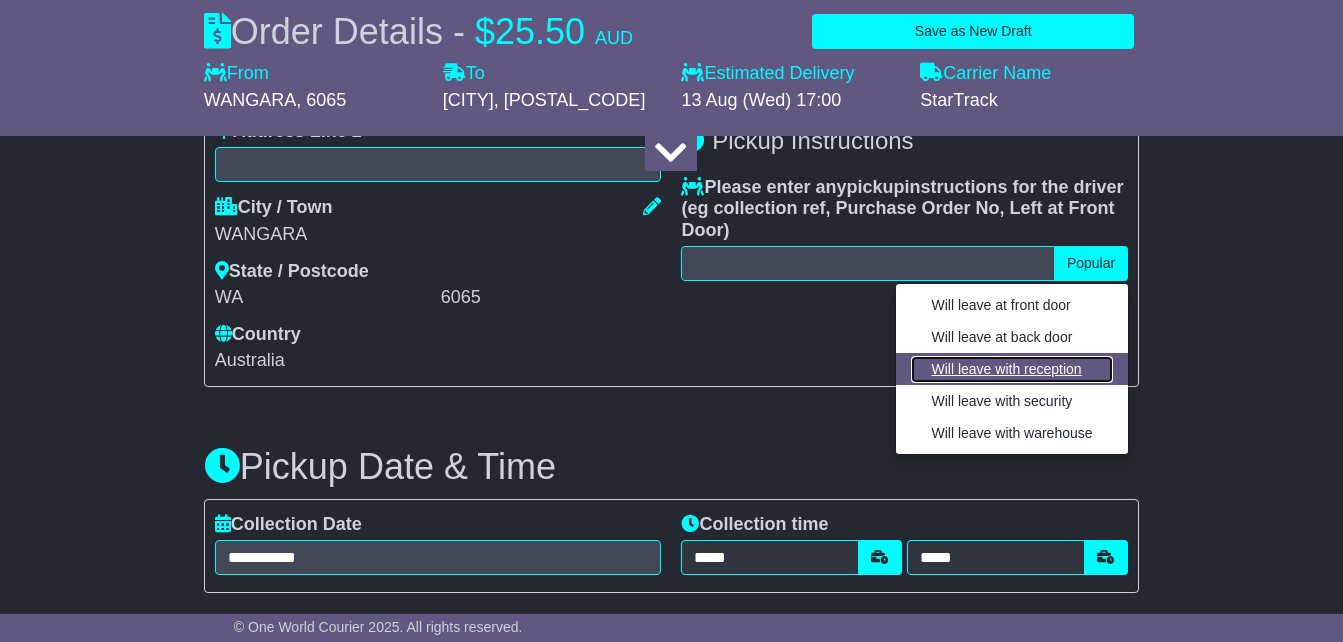 click on "Will leave with reception" at bounding box center [1011, 369] 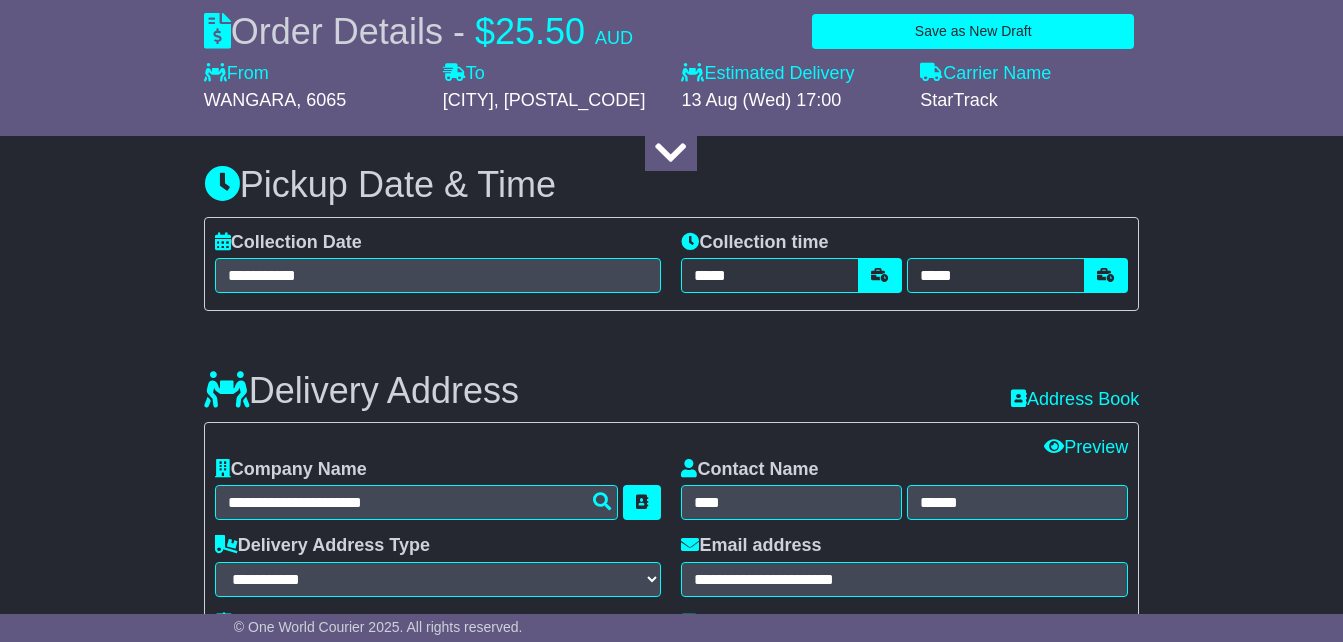 scroll, scrollTop: 1180, scrollLeft: 0, axis: vertical 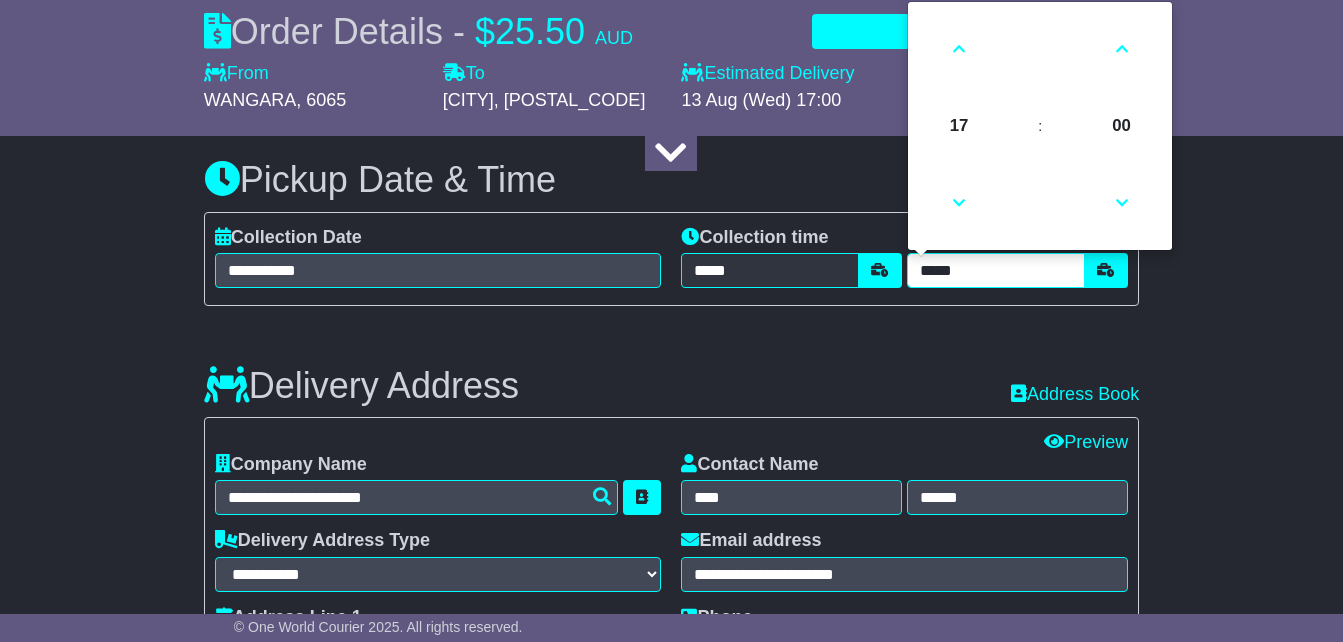 click on "*****" at bounding box center (996, 270) 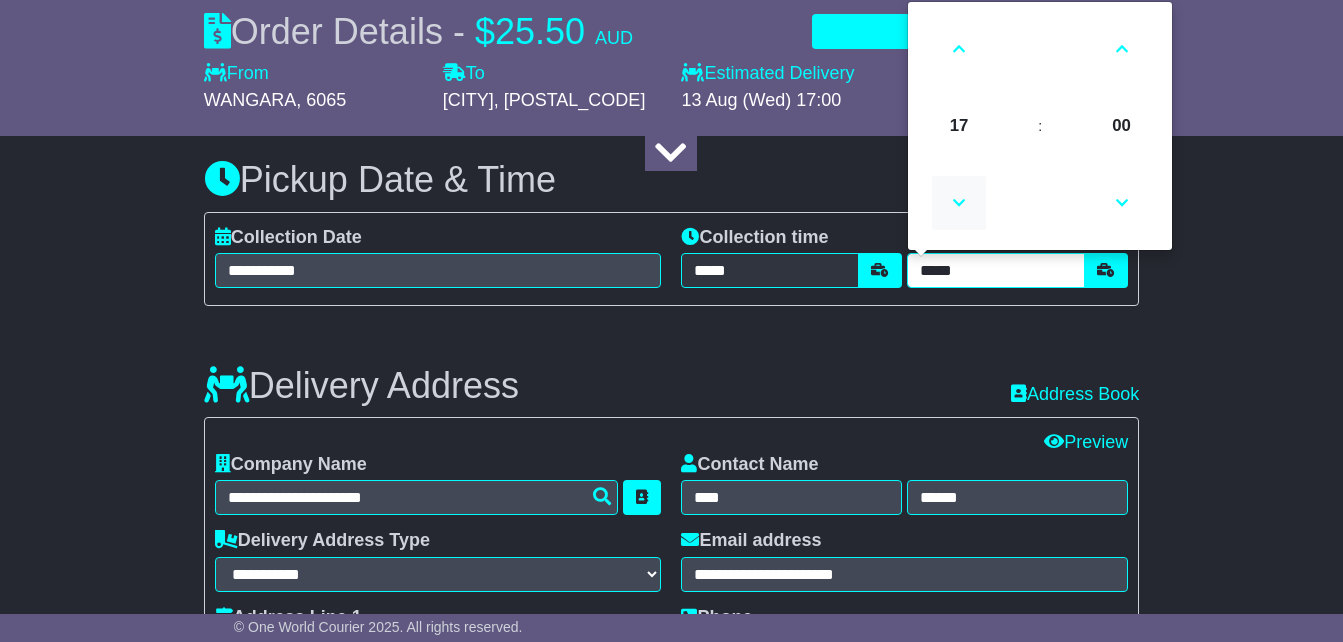 click at bounding box center [959, 203] 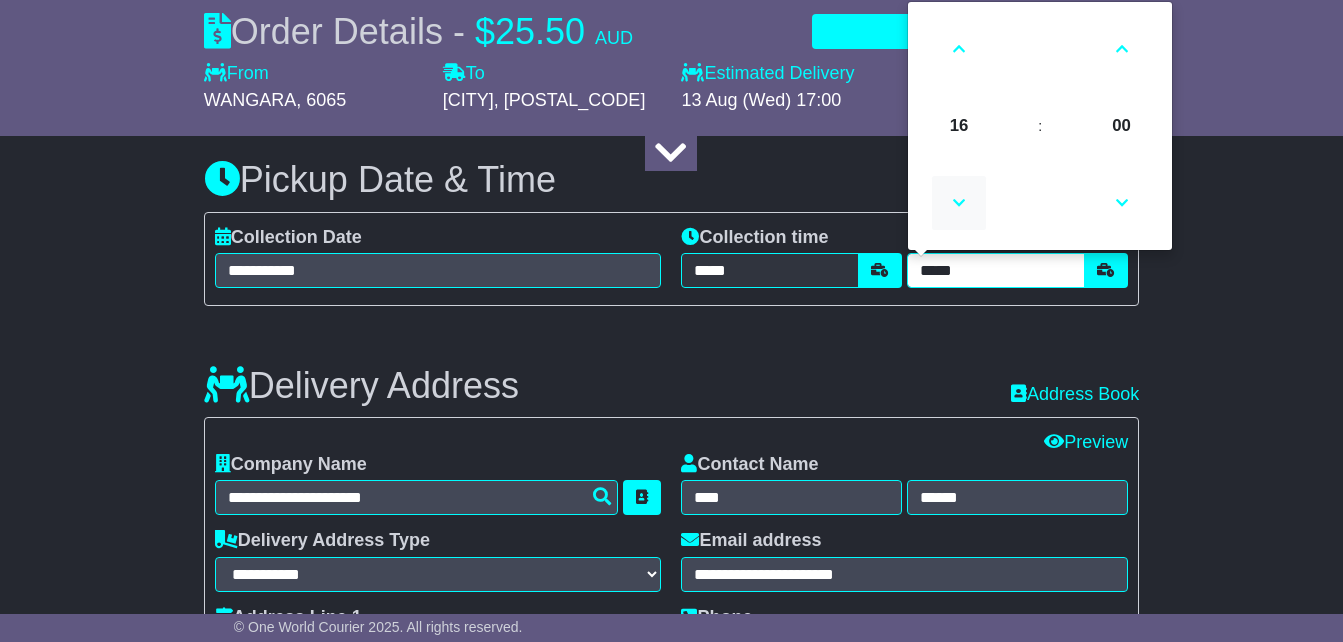 type on "*****" 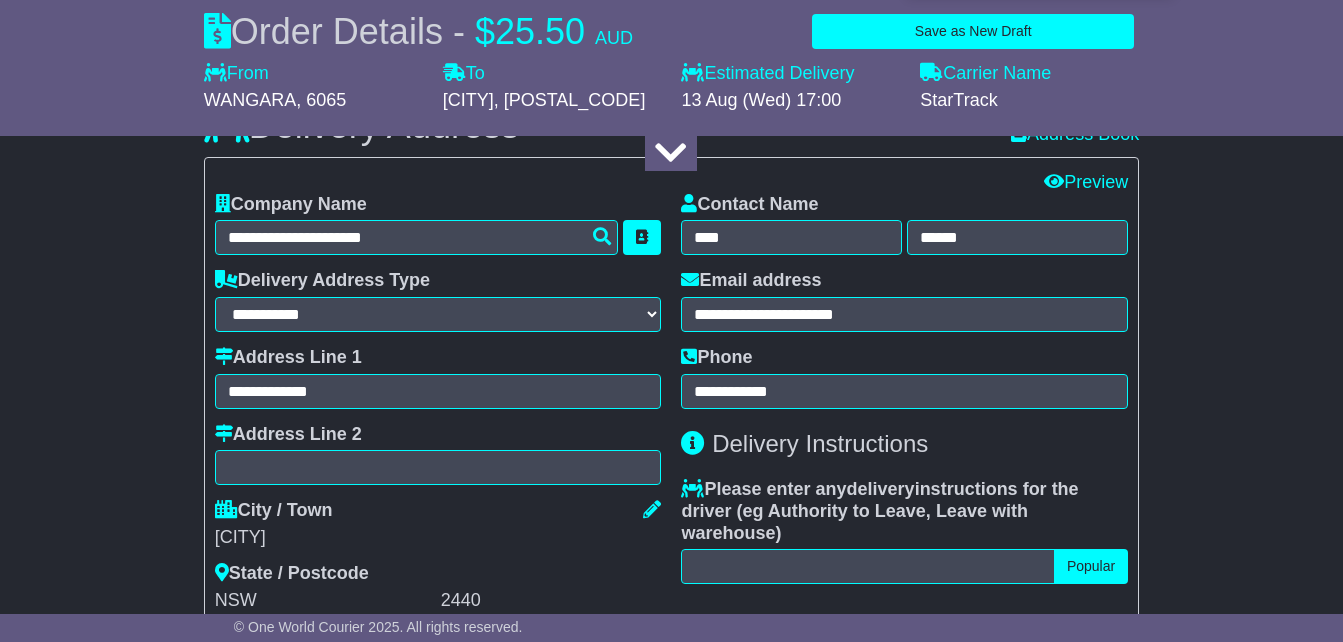 scroll, scrollTop: 1457, scrollLeft: 0, axis: vertical 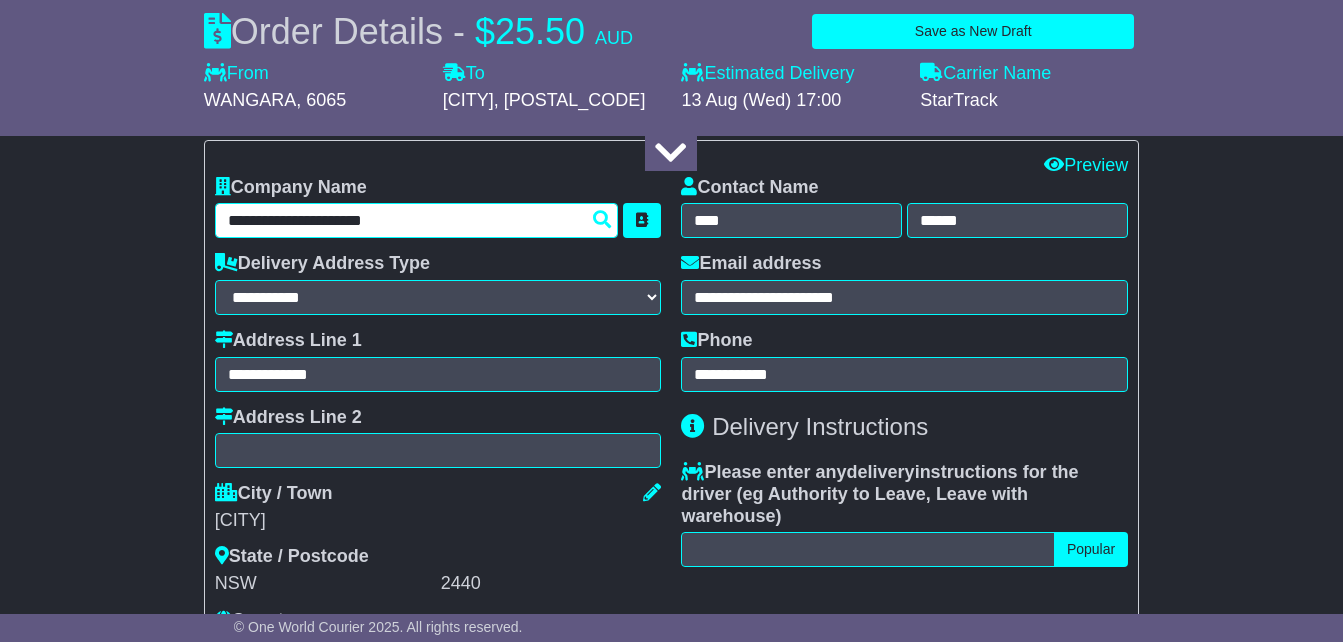 drag, startPoint x: 445, startPoint y: 253, endPoint x: 203, endPoint y: 236, distance: 242.59637 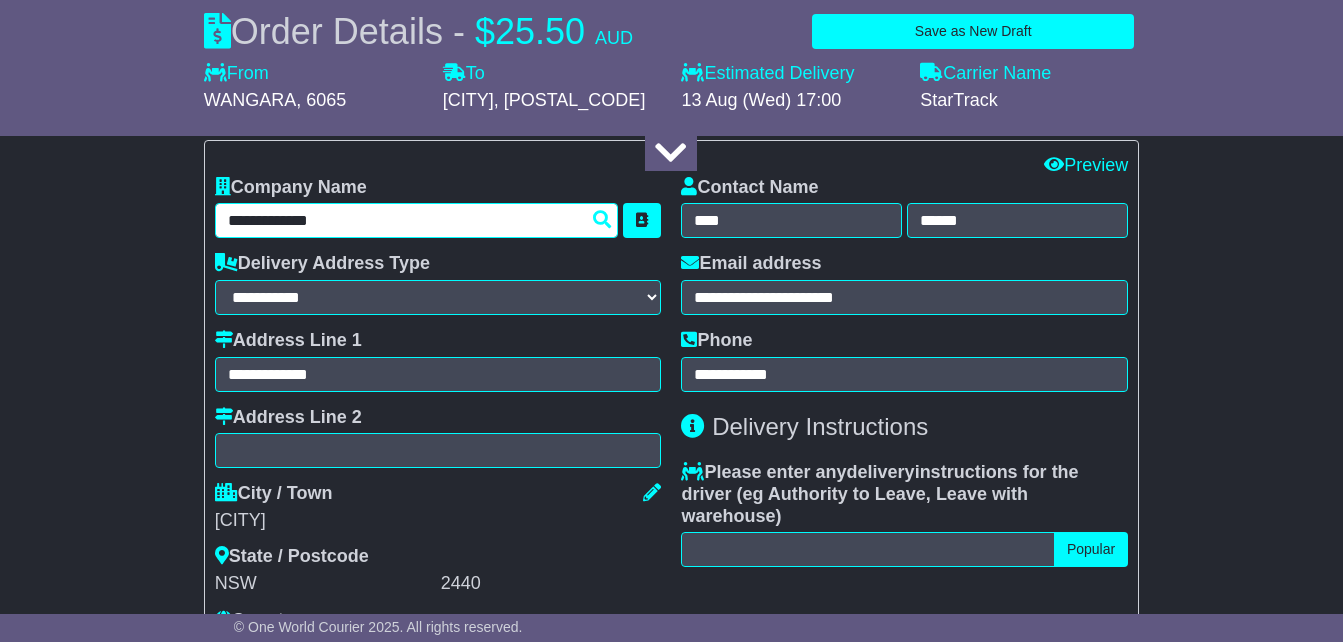 type on "**********" 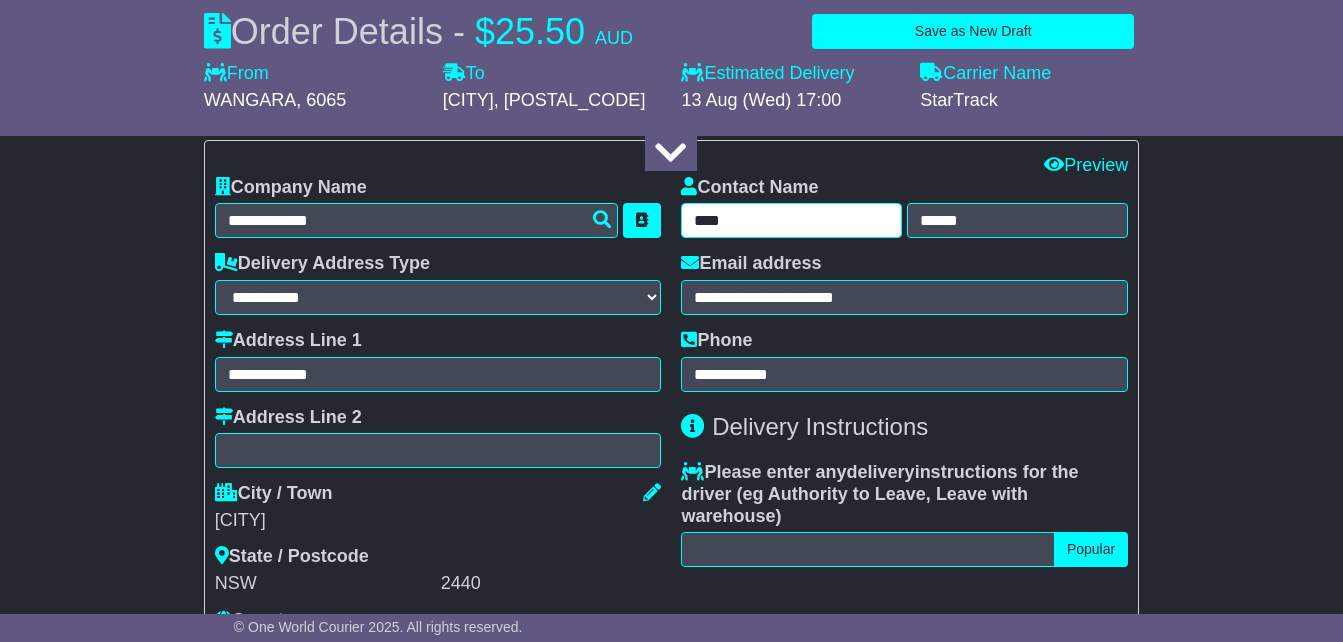drag, startPoint x: 739, startPoint y: 252, endPoint x: 686, endPoint y: 254, distance: 53.037724 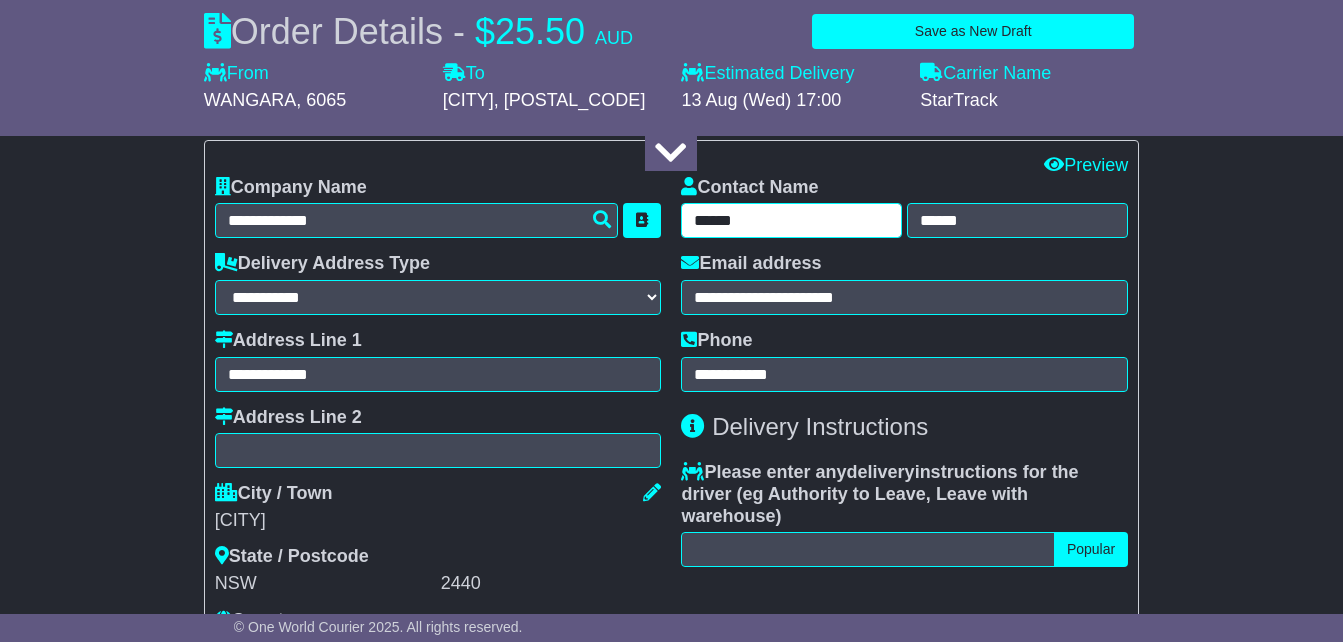 type on "******" 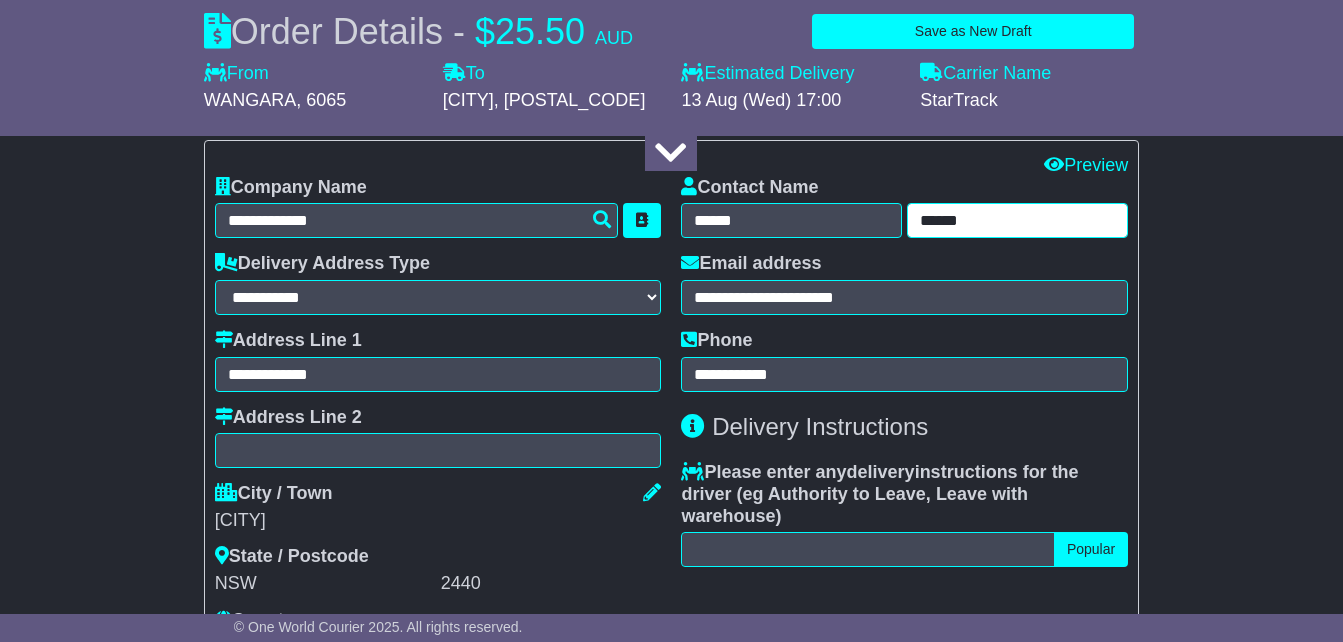 drag, startPoint x: 981, startPoint y: 252, endPoint x: 908, endPoint y: 250, distance: 73.02739 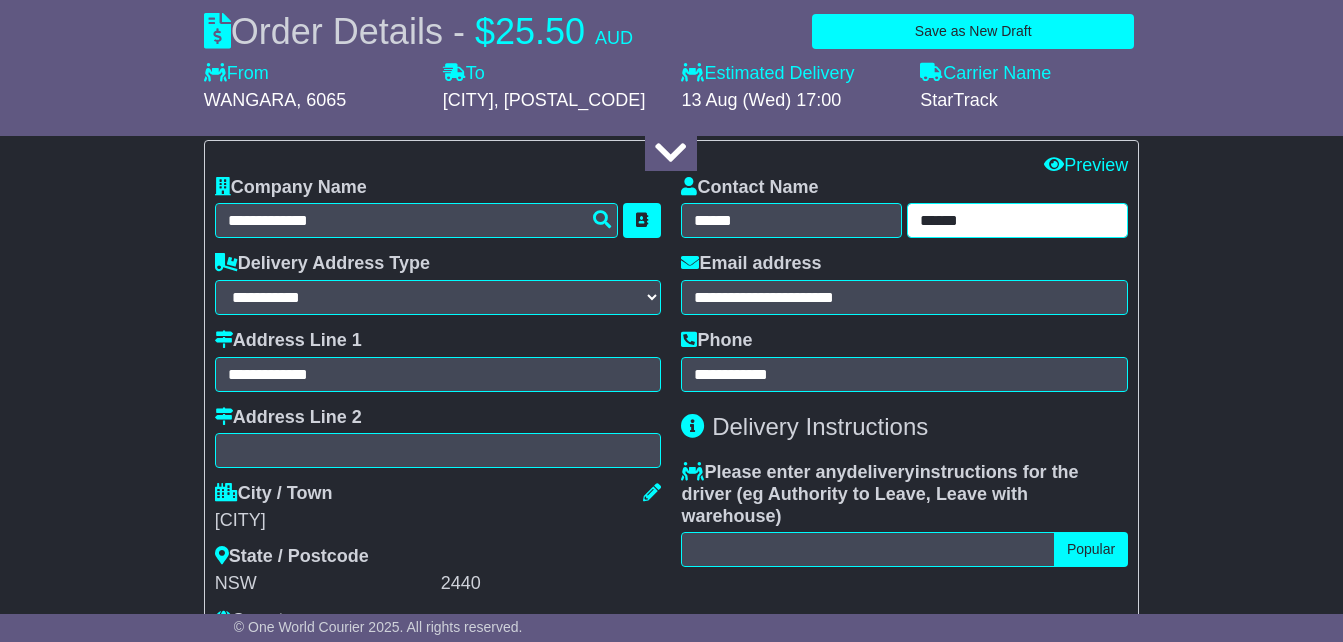 type on "******" 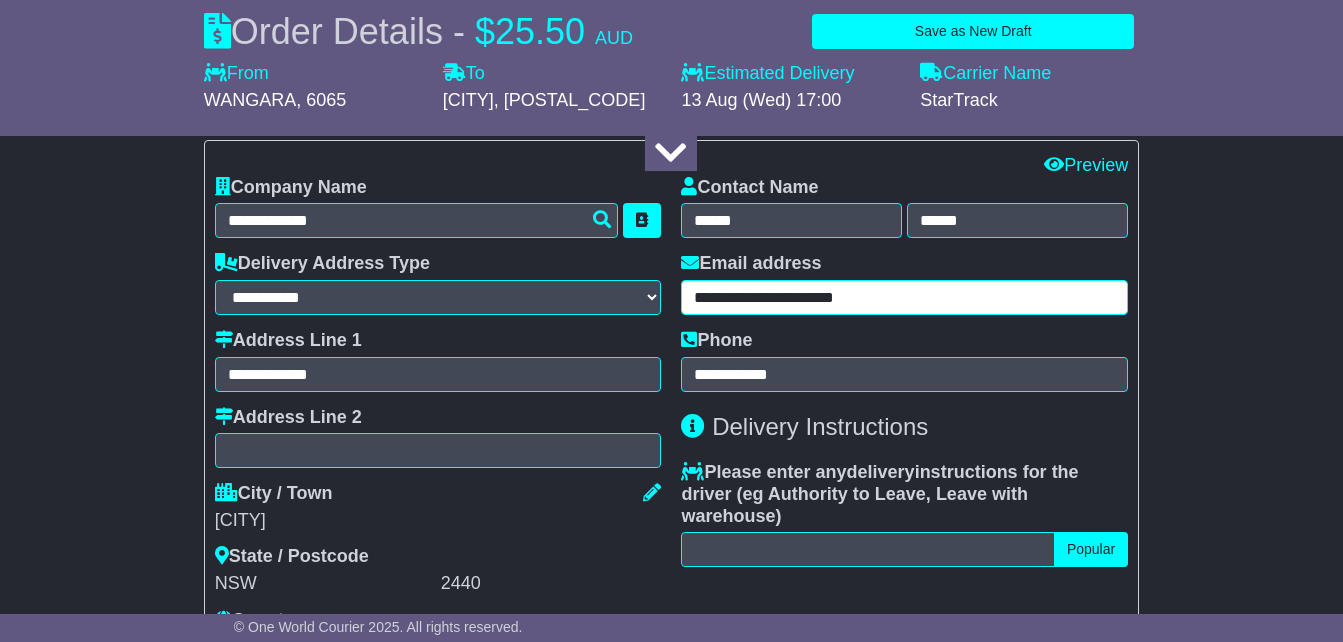 drag, startPoint x: 914, startPoint y: 337, endPoint x: 680, endPoint y: 307, distance: 235.91524 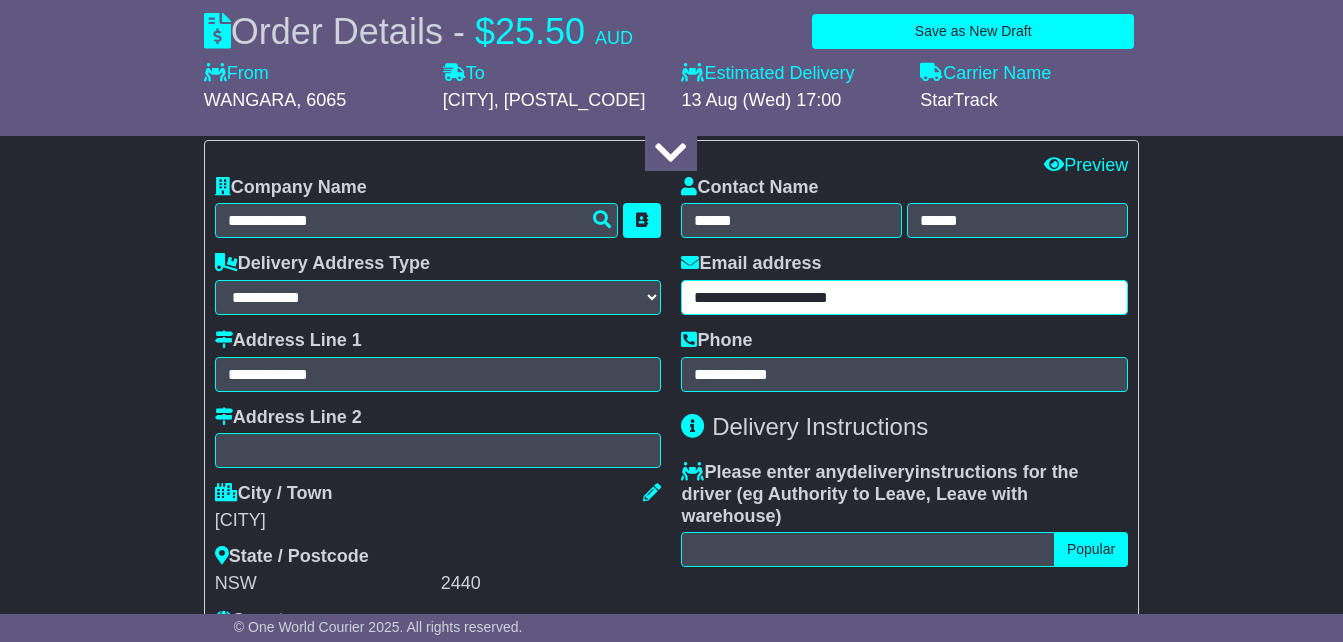 drag, startPoint x: 726, startPoint y: 330, endPoint x: 737, endPoint y: 330, distance: 11 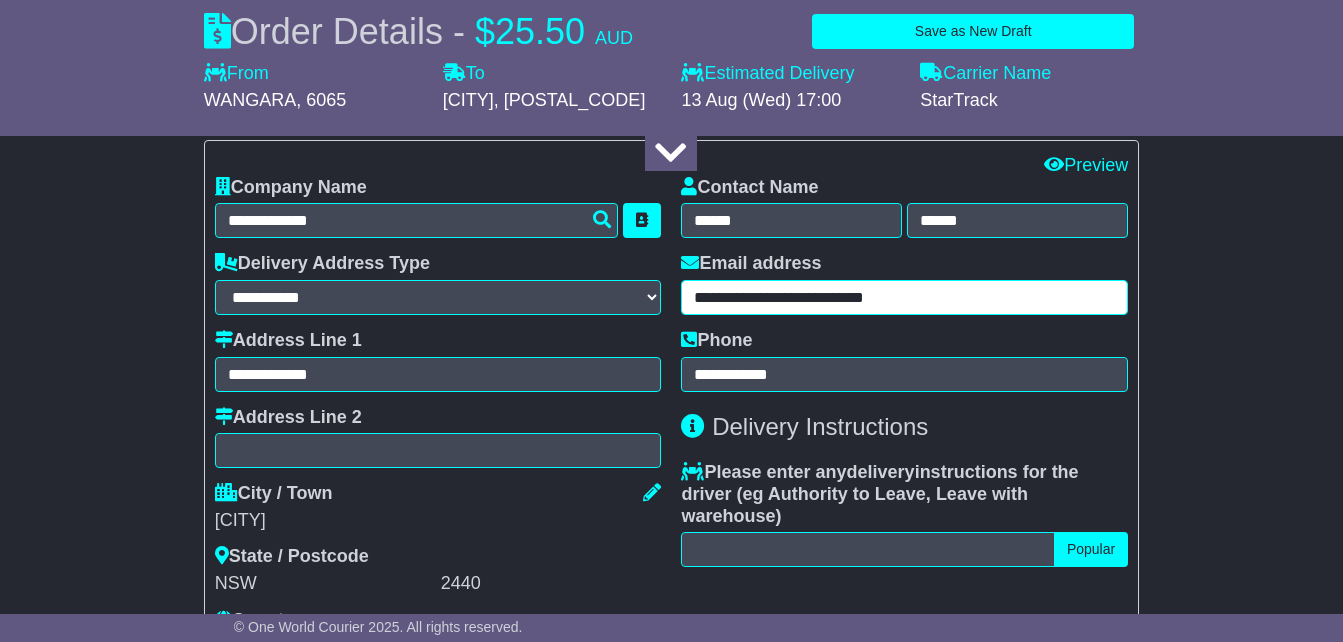 type on "**********" 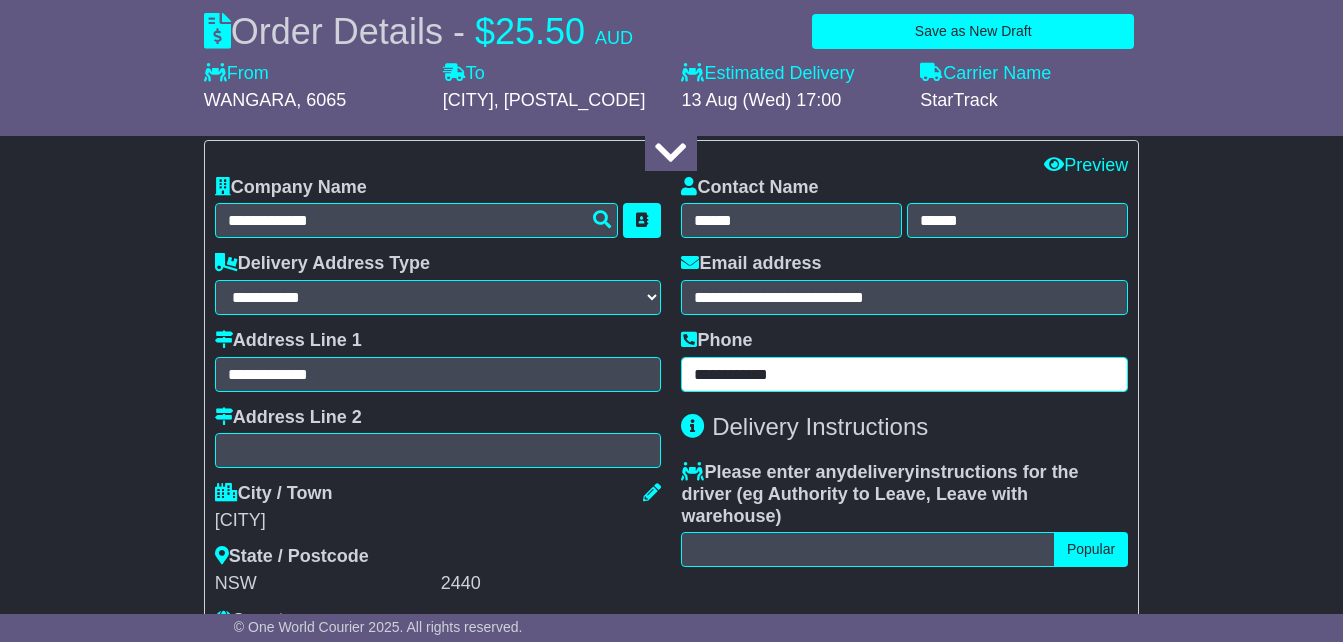 click on "**********" at bounding box center (904, 374) 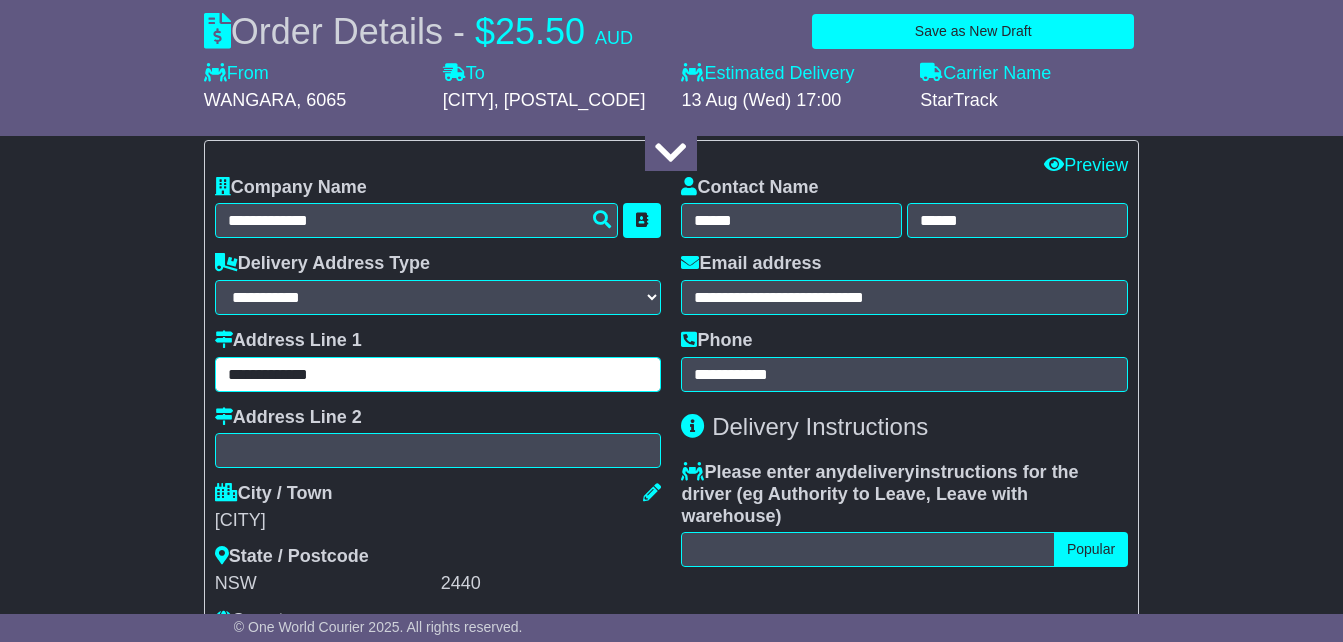 drag, startPoint x: 335, startPoint y: 407, endPoint x: 207, endPoint y: 396, distance: 128.47179 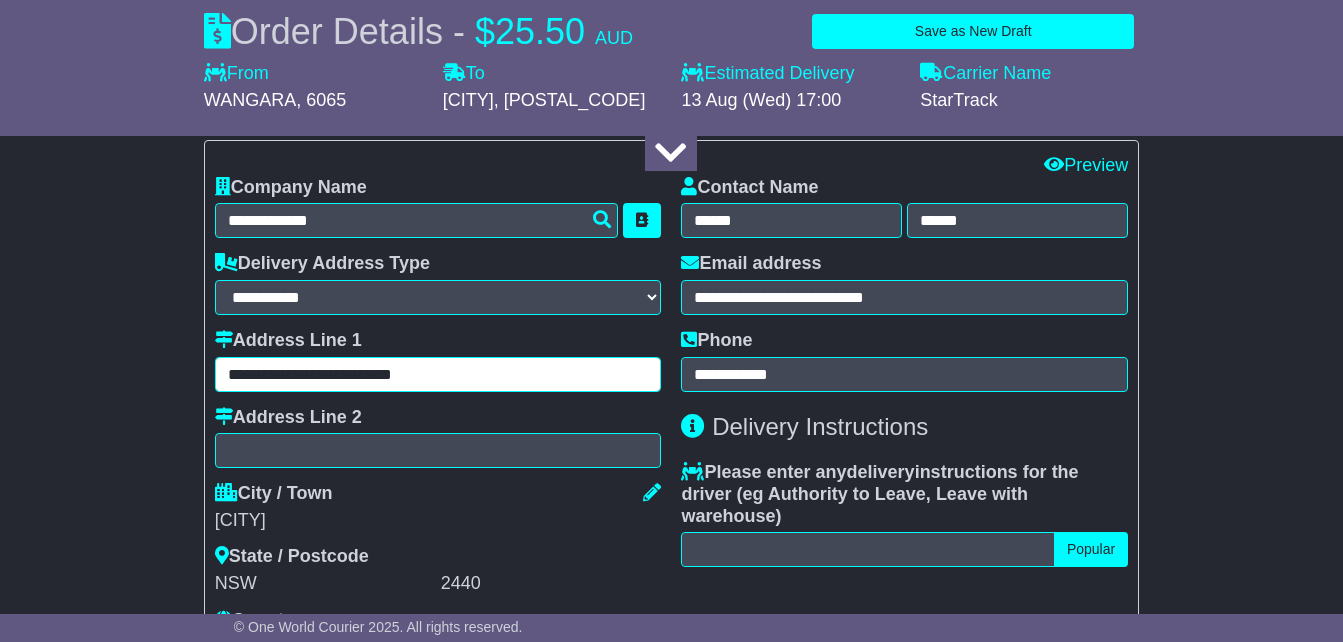 type on "**********" 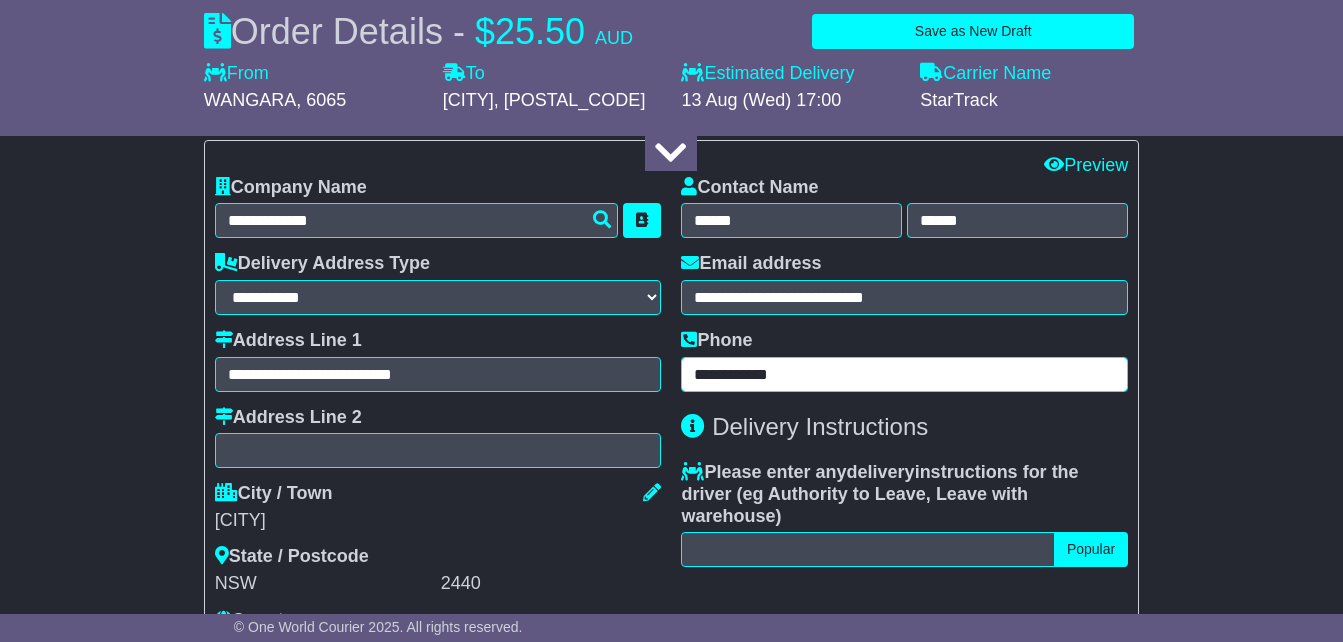 drag, startPoint x: 805, startPoint y: 407, endPoint x: 680, endPoint y: 400, distance: 125.19585 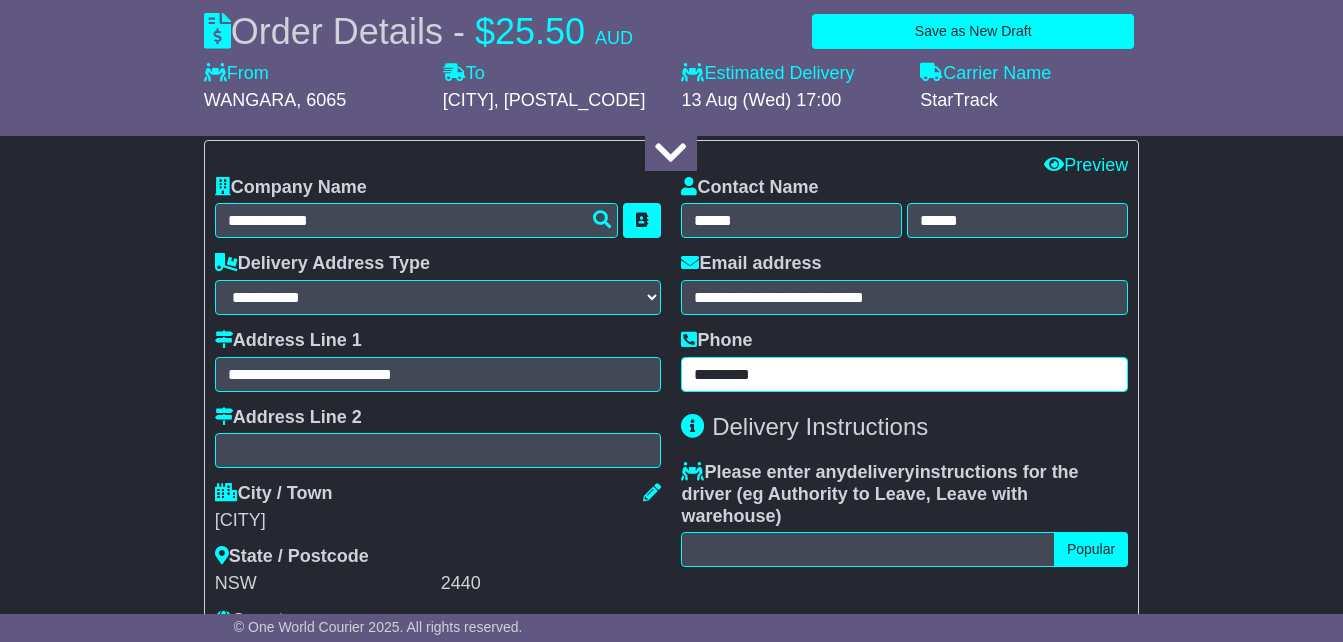 type on "*********" 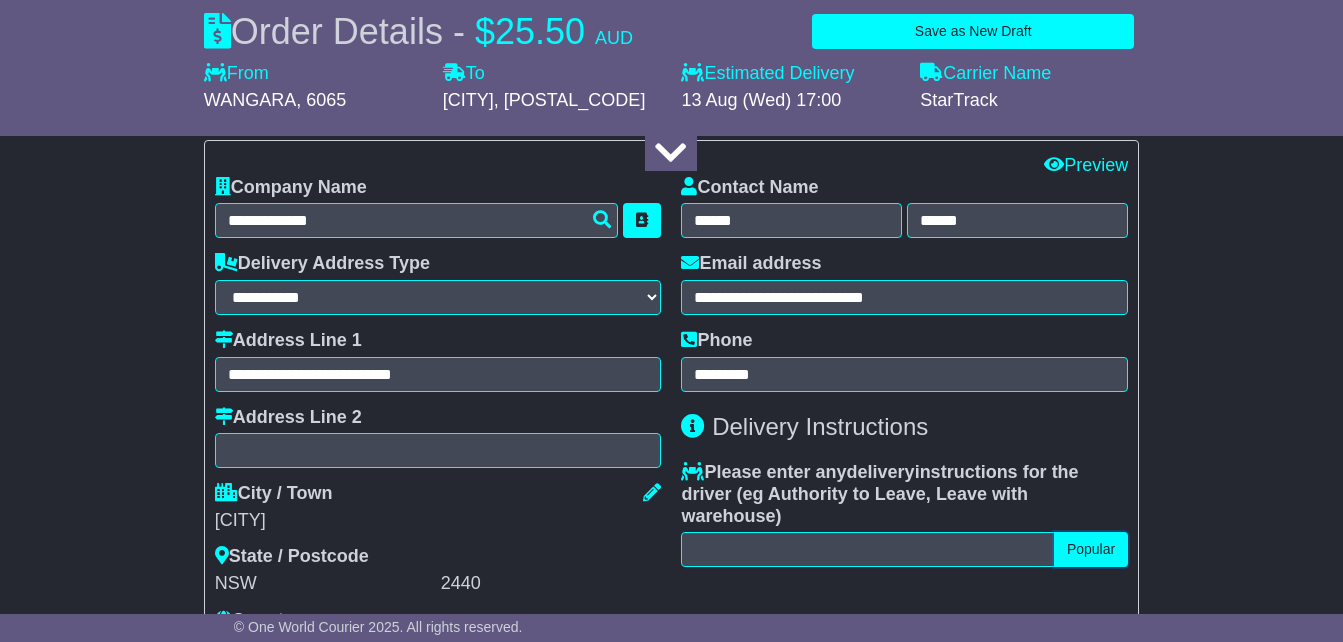 click on "Popular" at bounding box center (1091, 549) 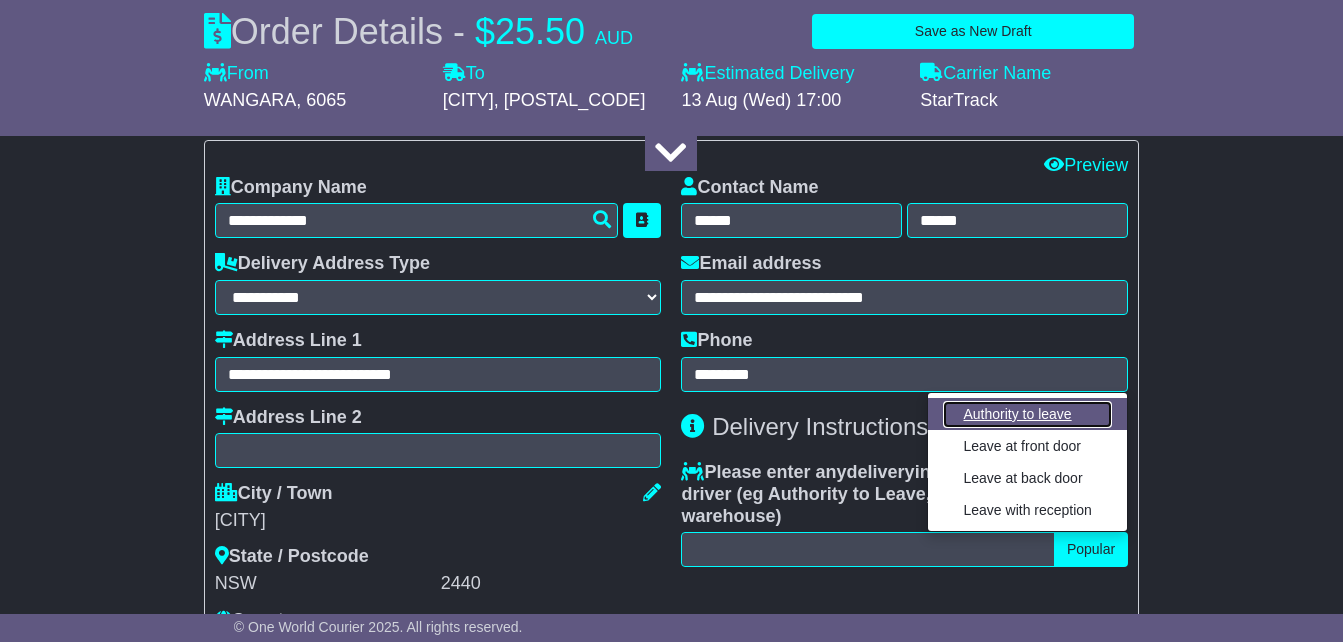 click on "Authority to leave" at bounding box center (1027, 414) 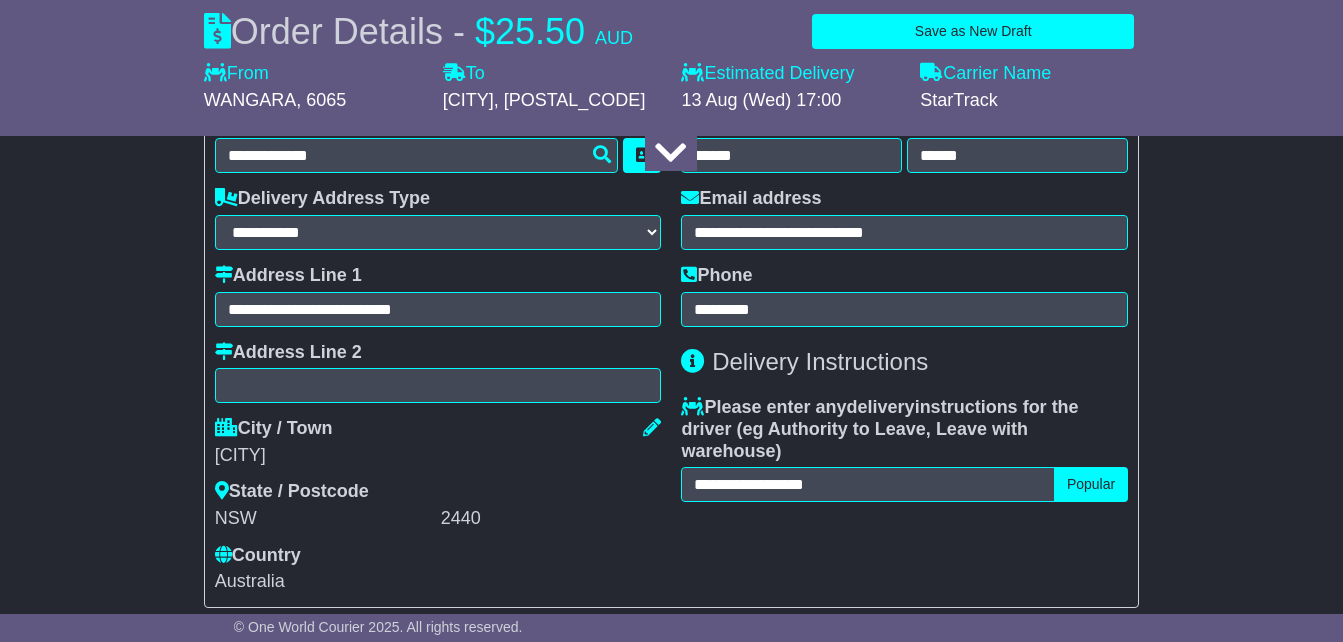 scroll, scrollTop: 1532, scrollLeft: 0, axis: vertical 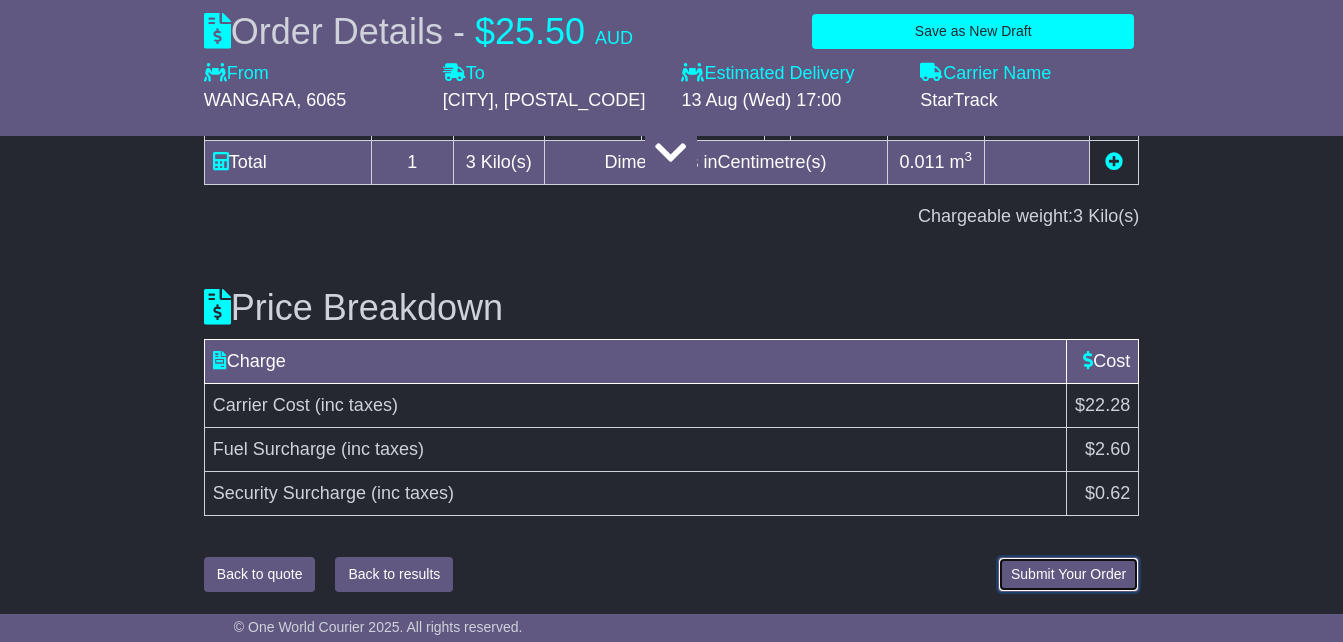 click on "Submit Your Order" at bounding box center (1068, 574) 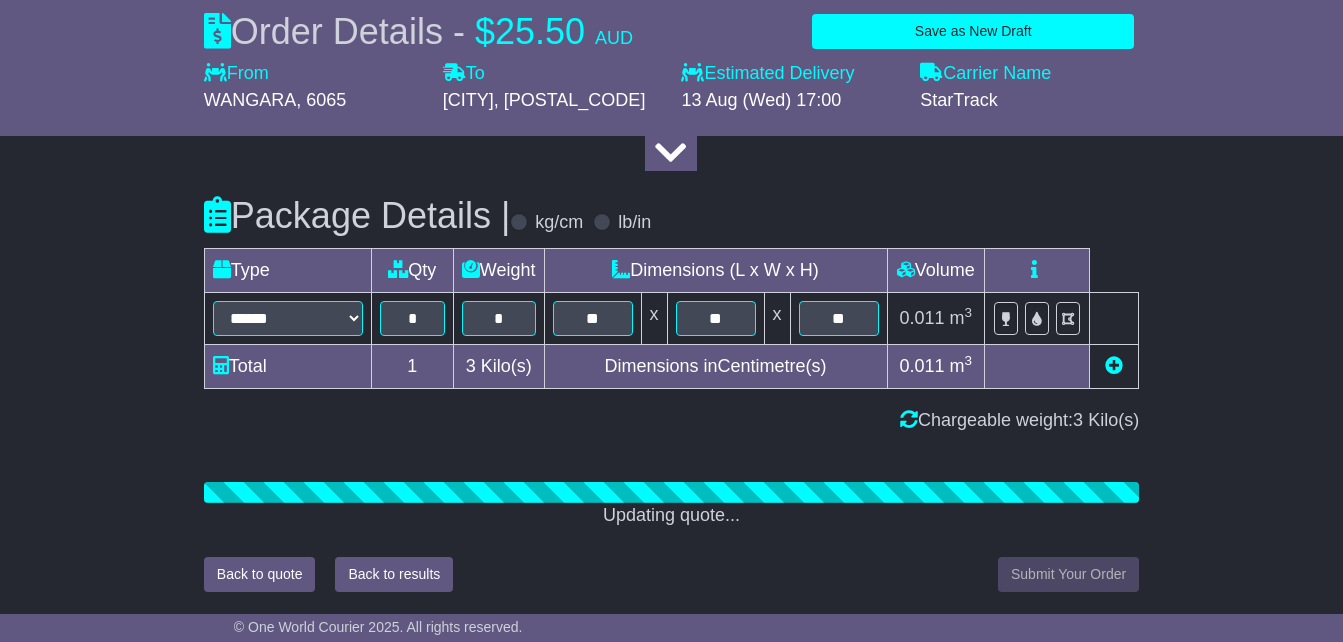 scroll, scrollTop: 2637, scrollLeft: 0, axis: vertical 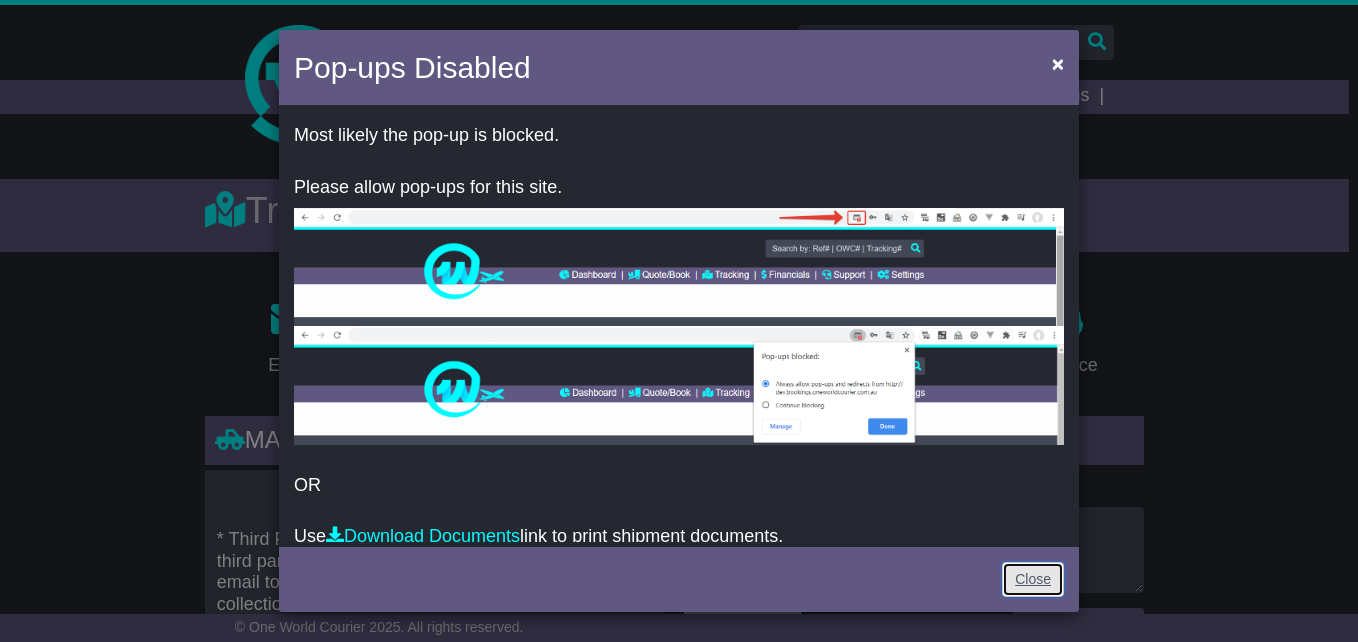 click on "Close" at bounding box center [1033, 579] 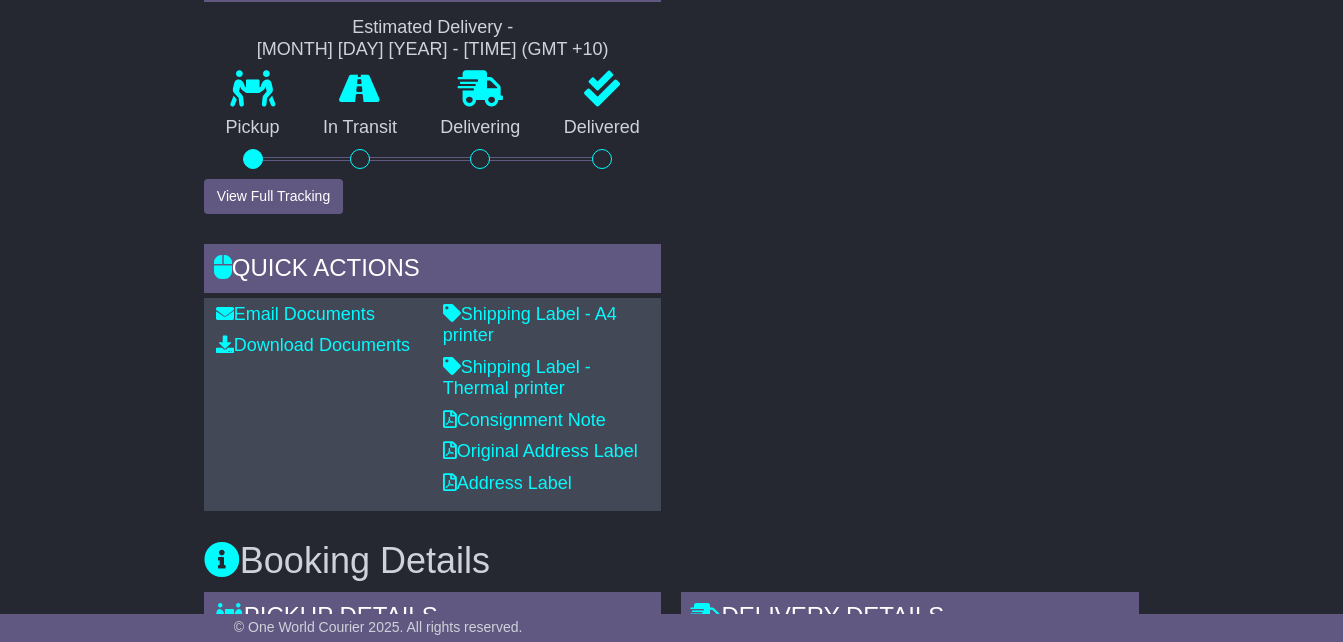 scroll, scrollTop: 771, scrollLeft: 0, axis: vertical 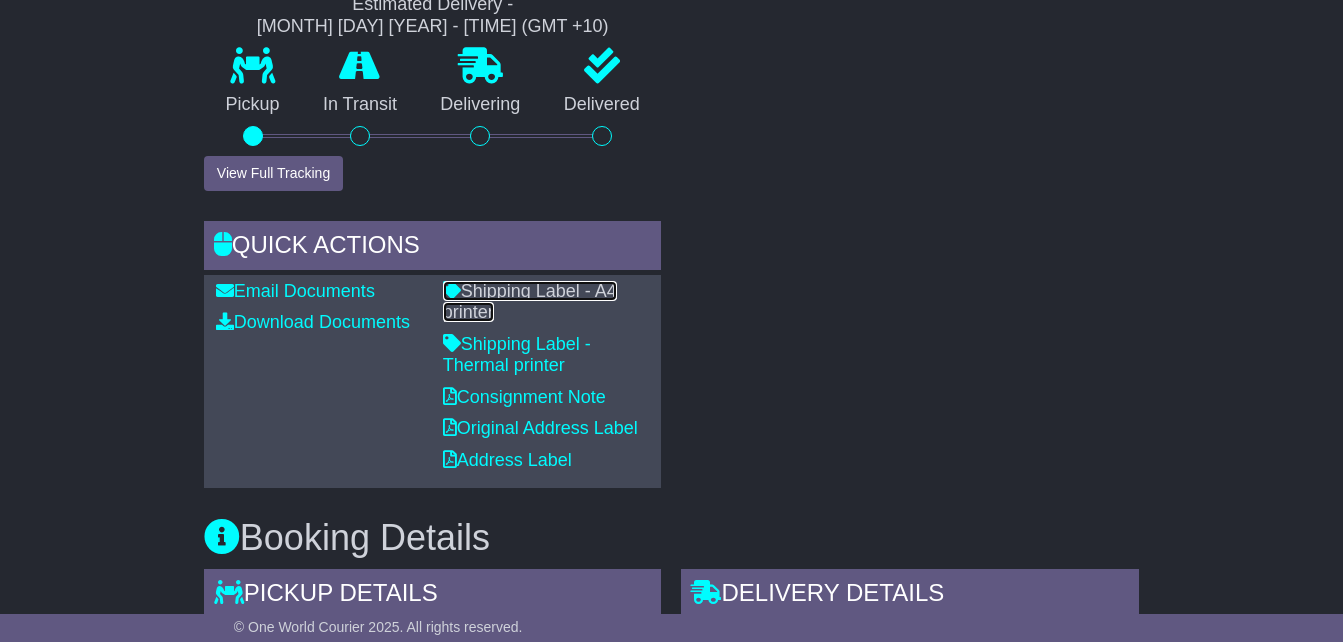 click on "Shipping Label - A4 printer" at bounding box center (530, 302) 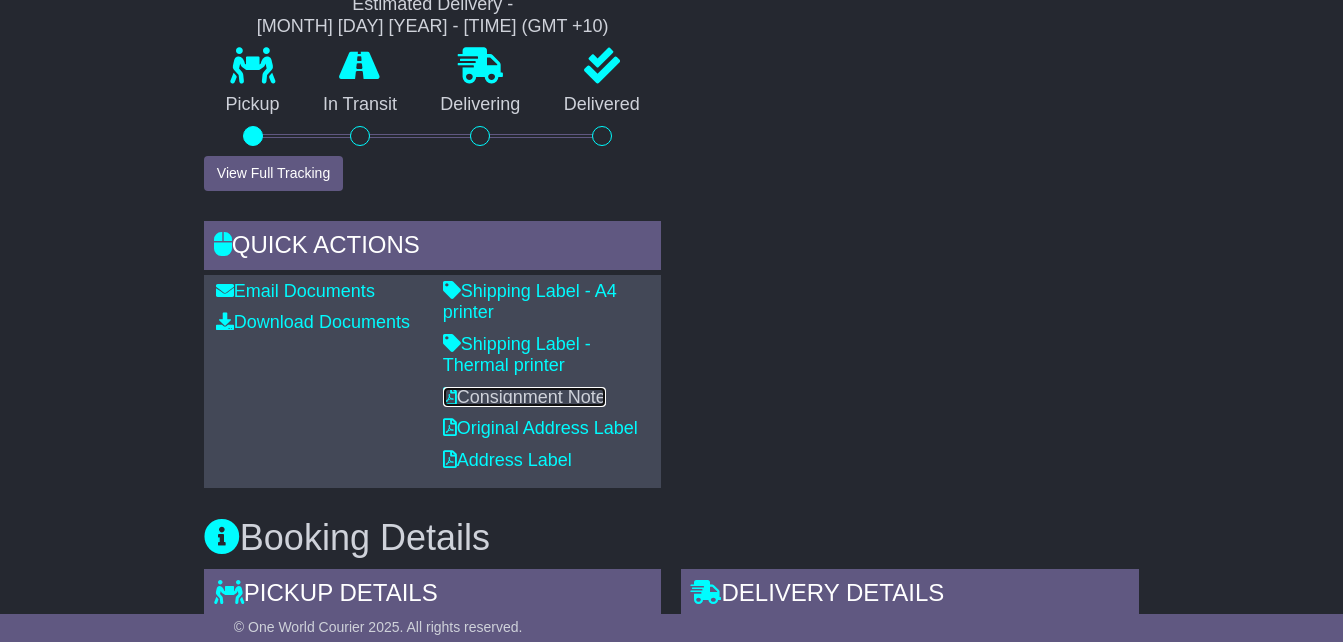 click on "Consignment Note" at bounding box center (524, 397) 